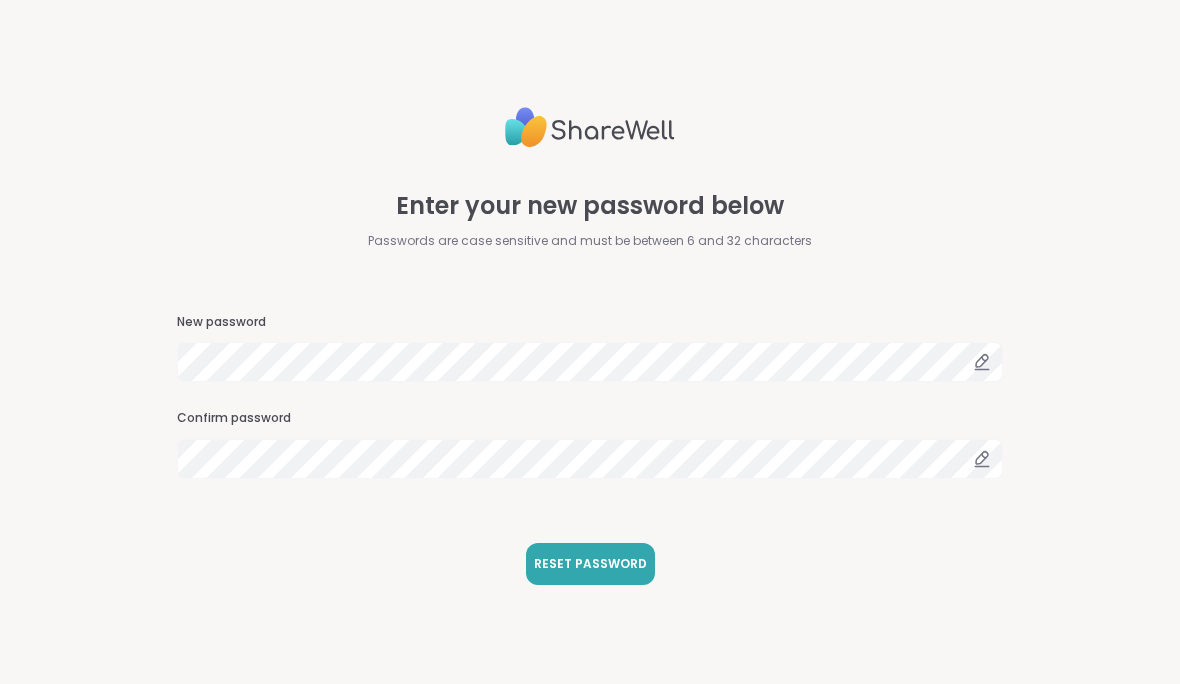 scroll, scrollTop: 0, scrollLeft: 0, axis: both 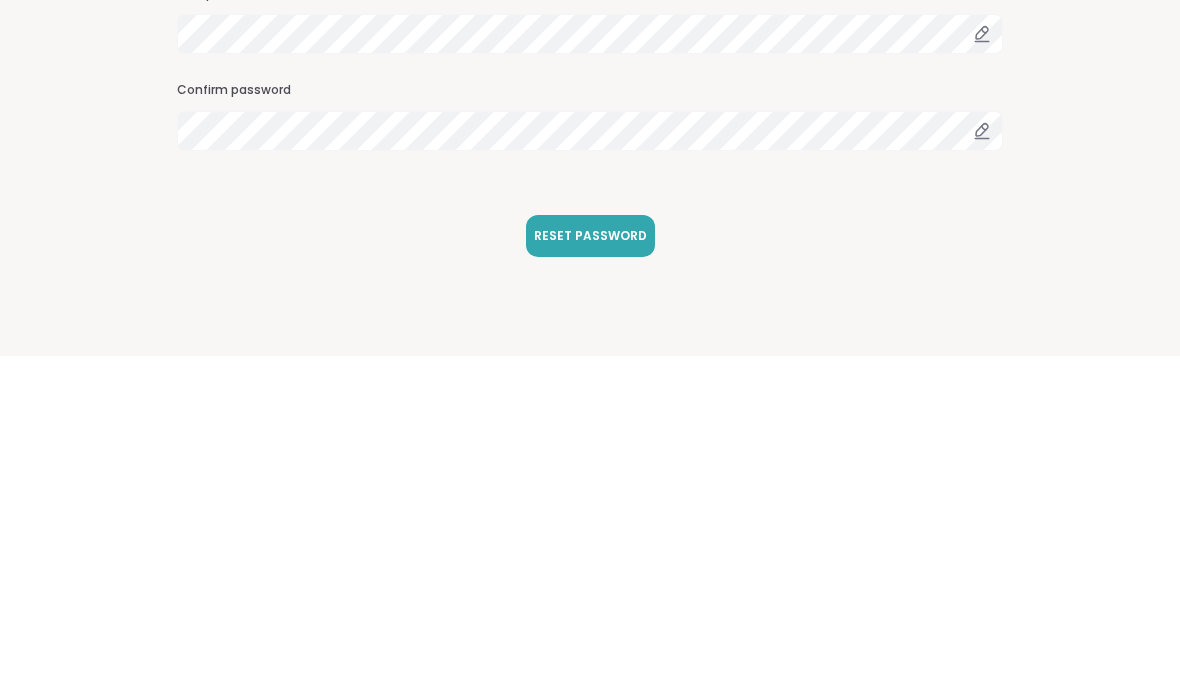 click on "RESET PASSWORD" at bounding box center [590, 564] 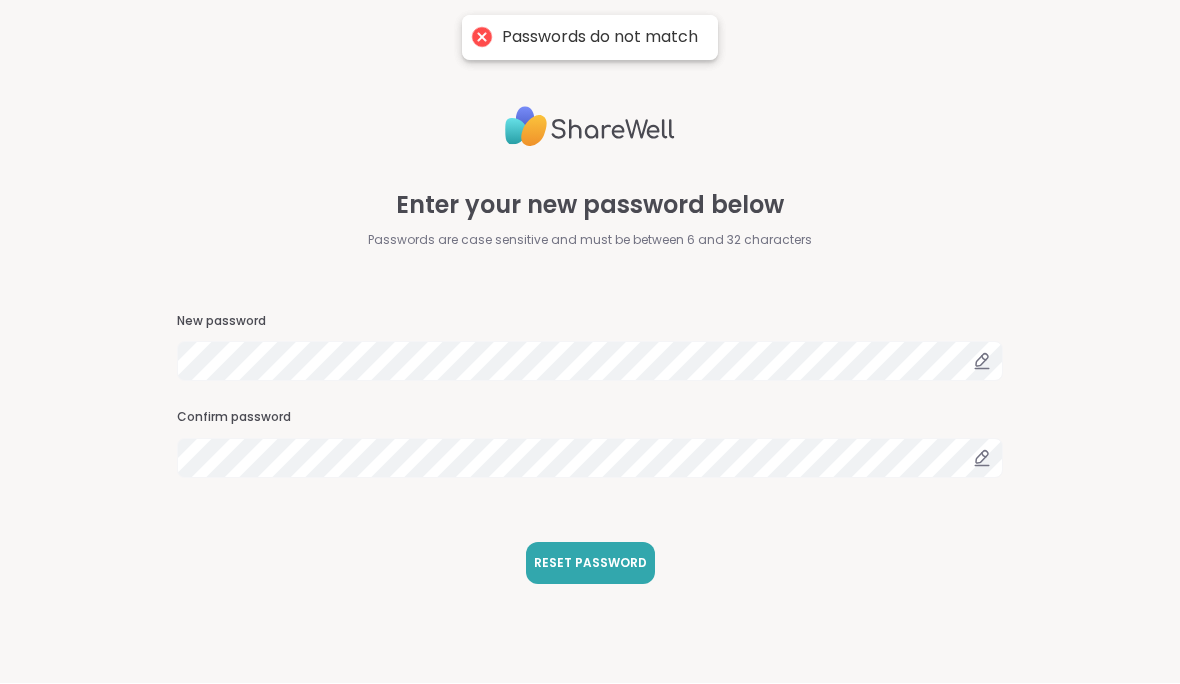 click at bounding box center [982, 362] 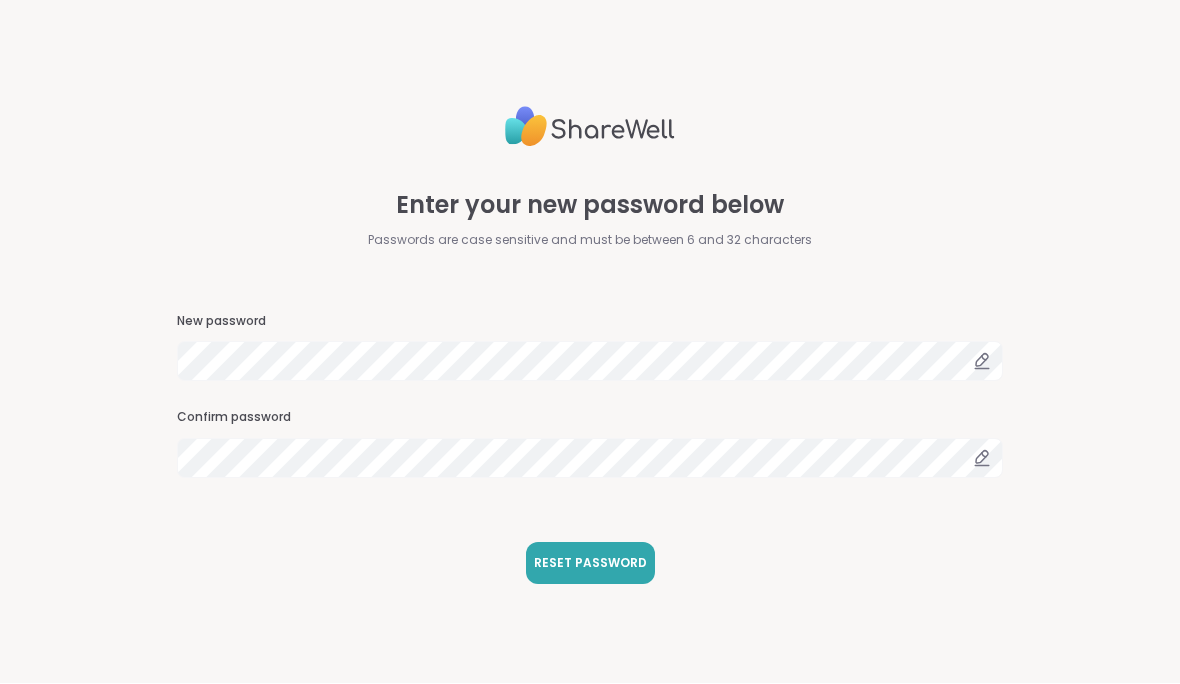click at bounding box center [982, 362] 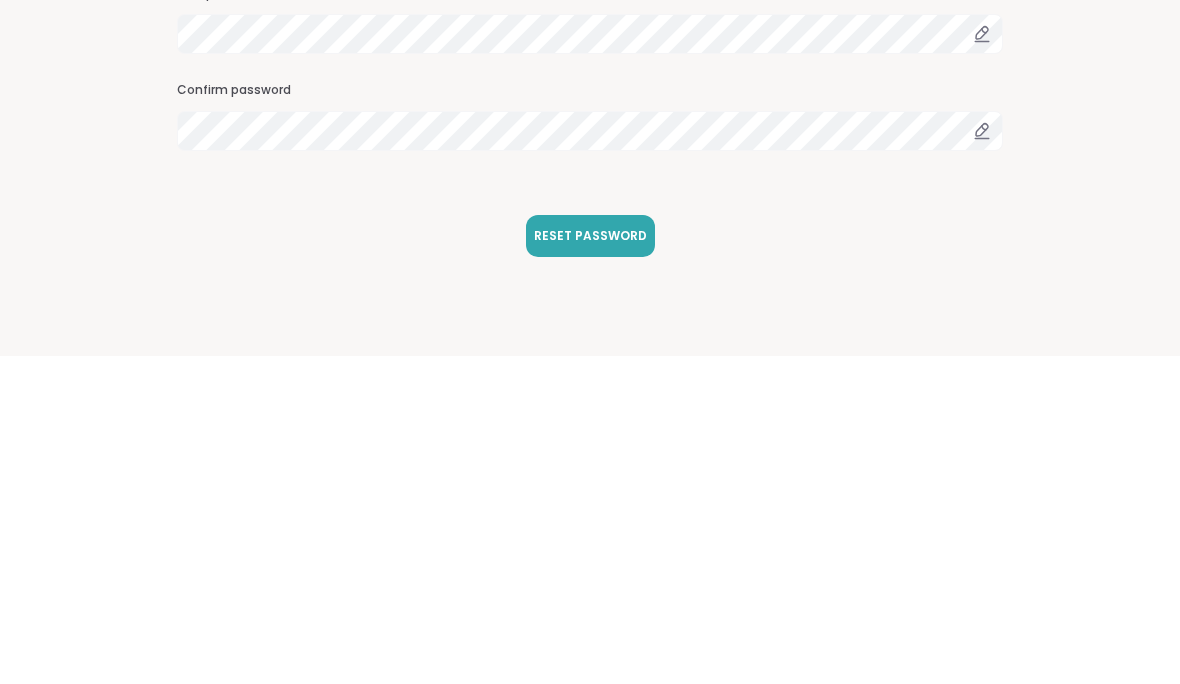 click on "Enter your new password below Passwords are case sensitive and must be between 6 and 32 characters New password   Confirm password   RESET PASSWORD" at bounding box center [590, 342] 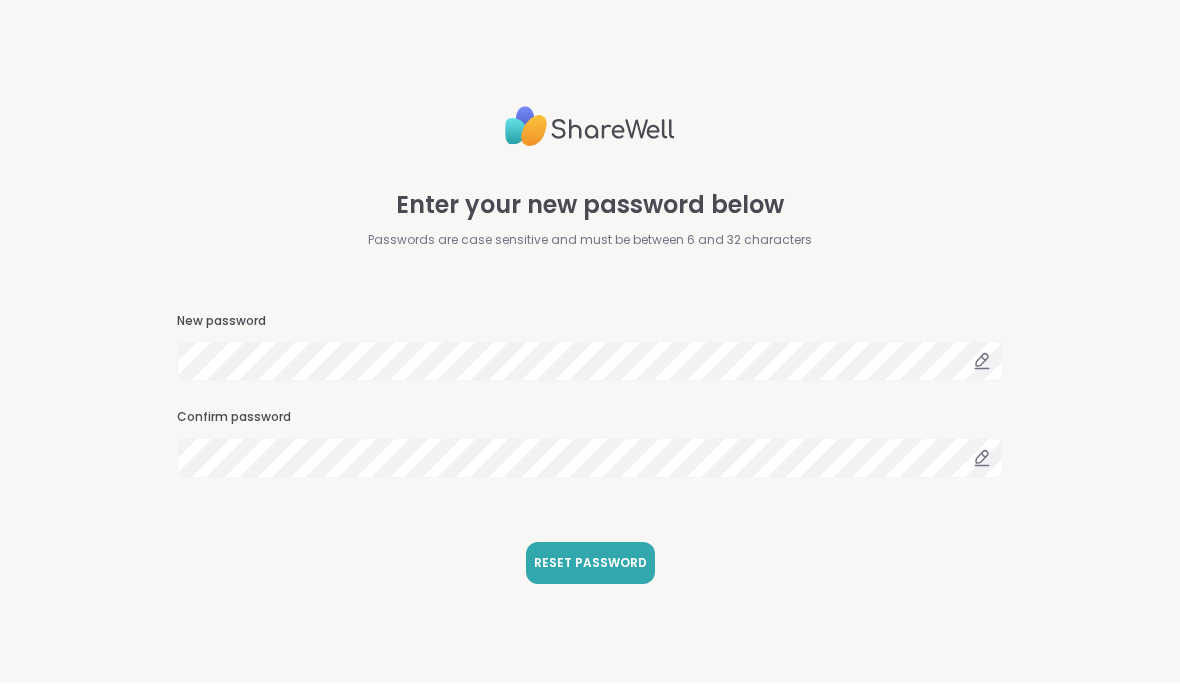 click 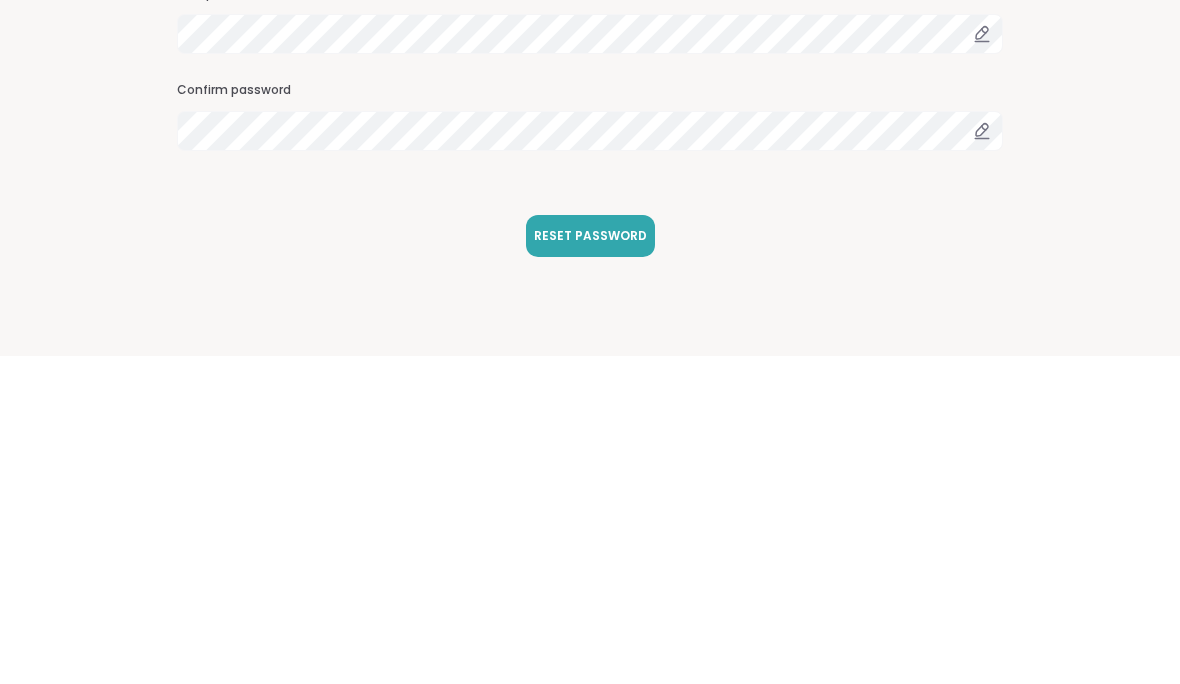 click on "RESET PASSWORD" at bounding box center (590, 564) 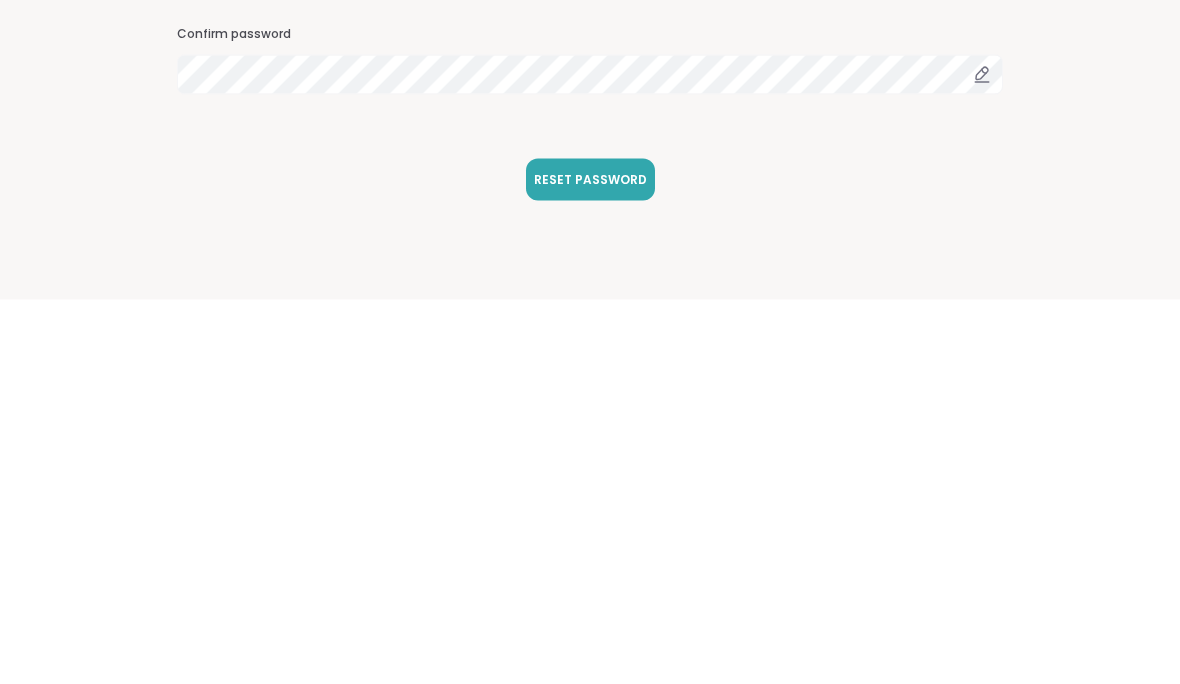 click on "RESET PASSWORD" at bounding box center [590, 564] 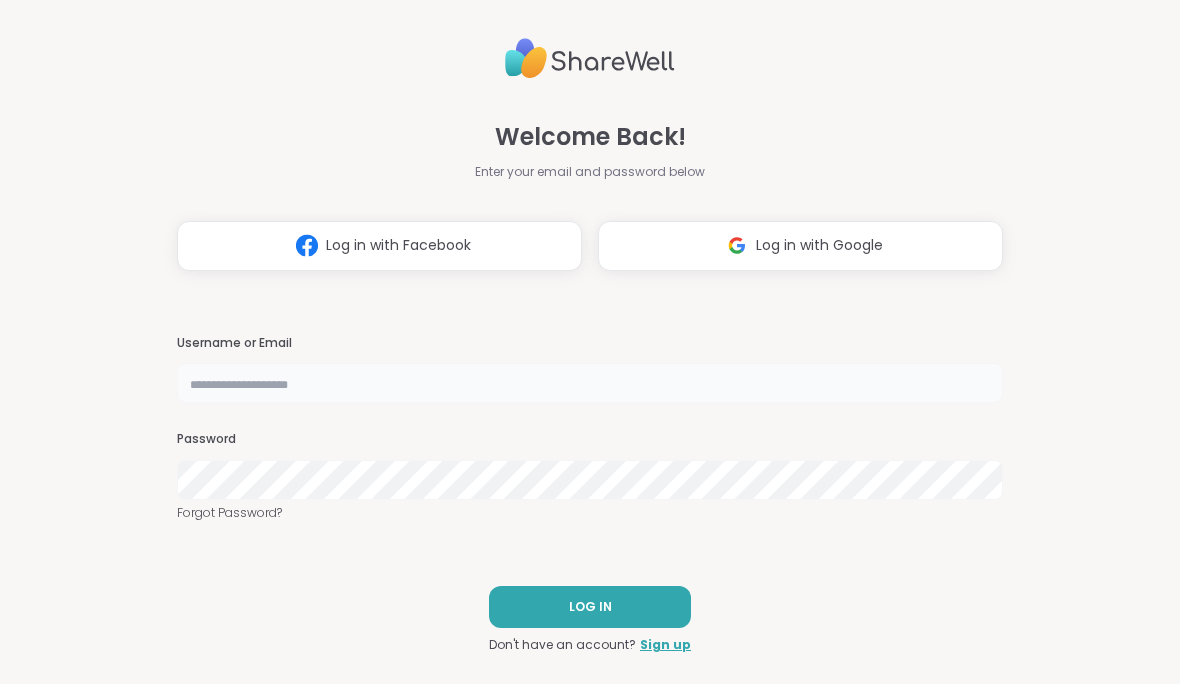 click at bounding box center [590, 383] 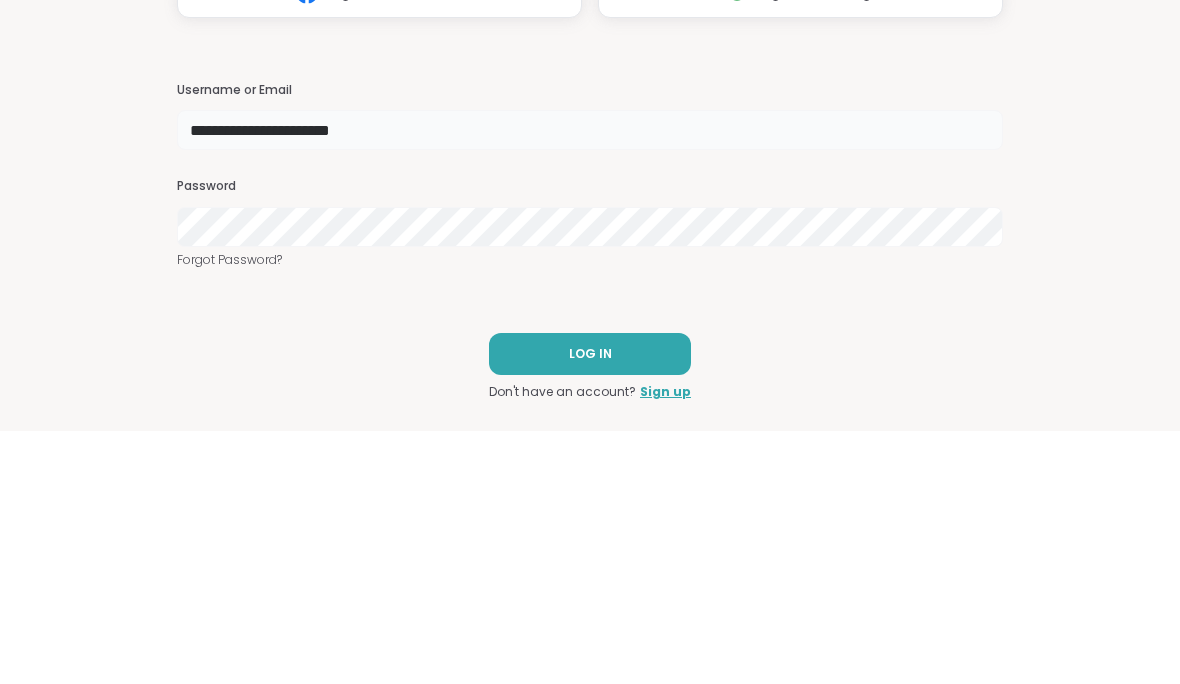 type on "**********" 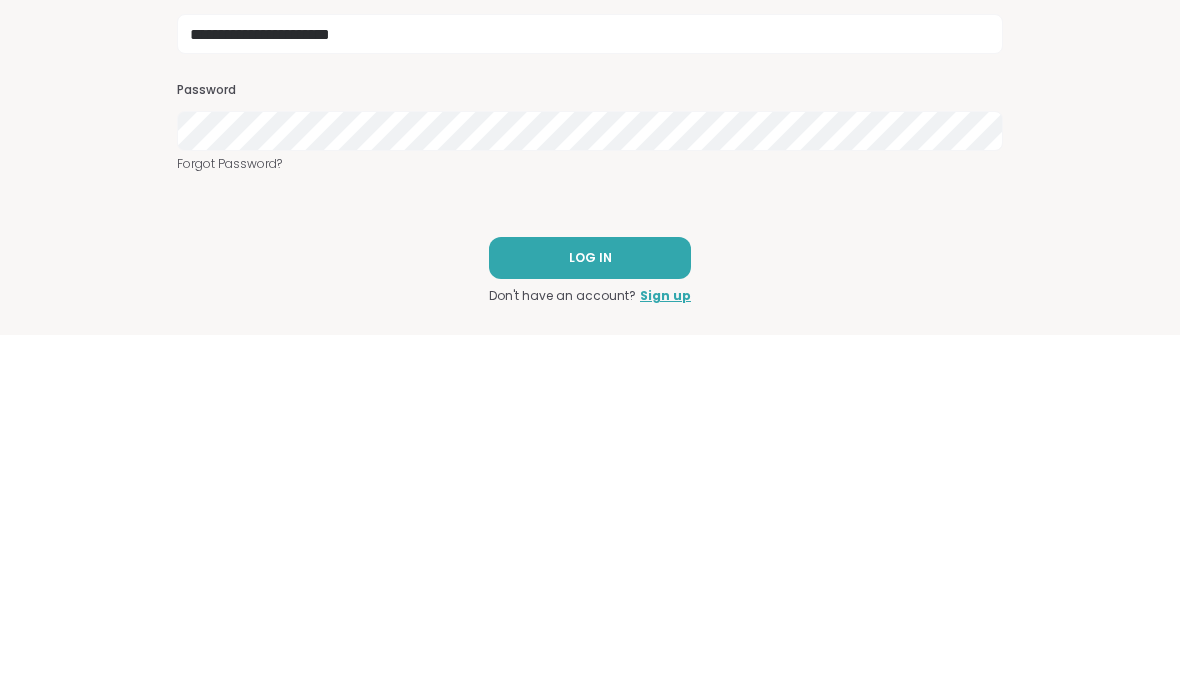 click on "LOG IN" at bounding box center [590, 607] 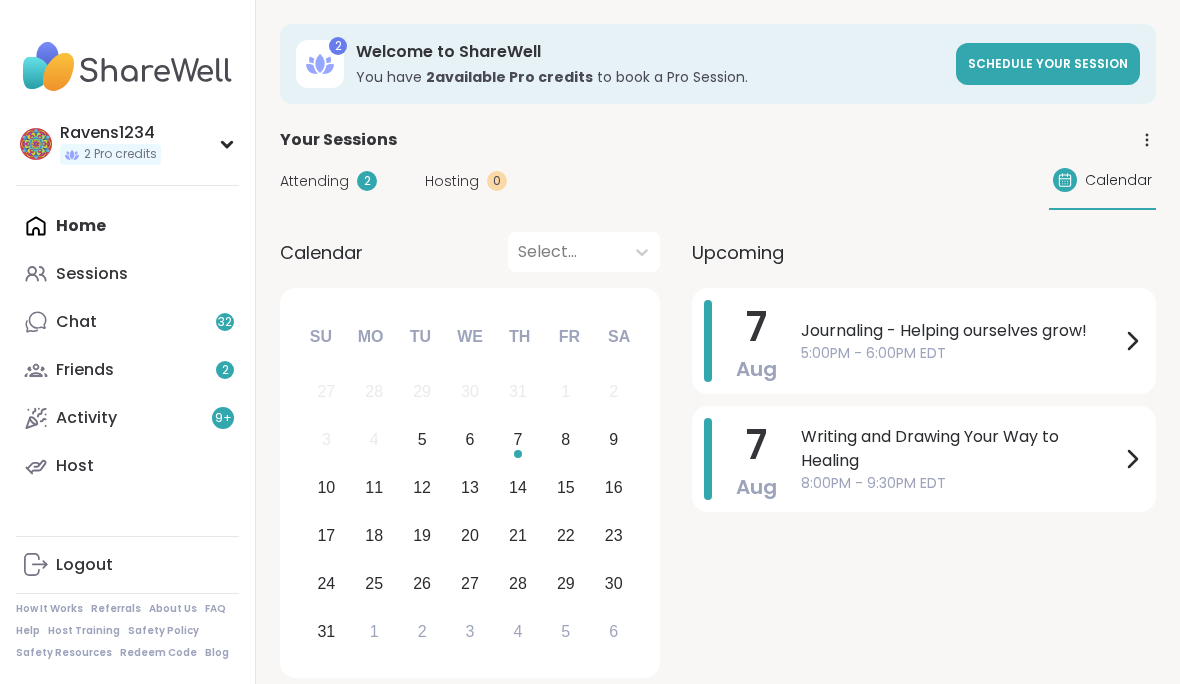 click on "Sessions" at bounding box center (92, 274) 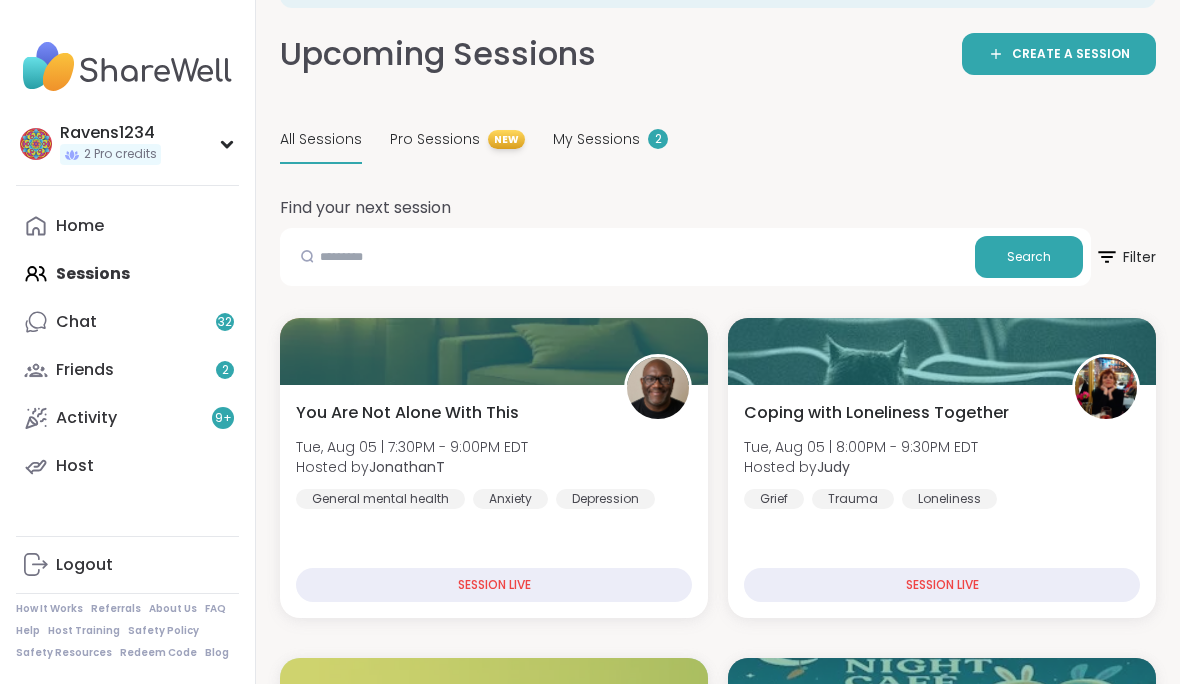 scroll, scrollTop: 93, scrollLeft: 0, axis: vertical 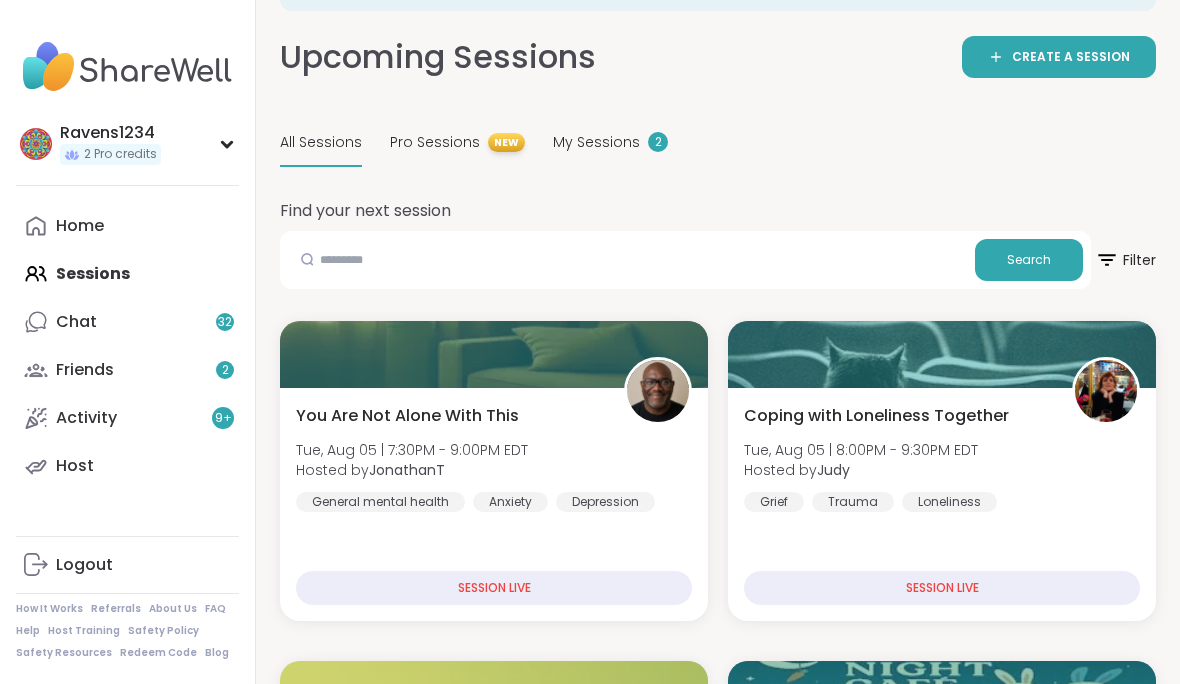 click on "My Sessions 2" at bounding box center [610, 143] 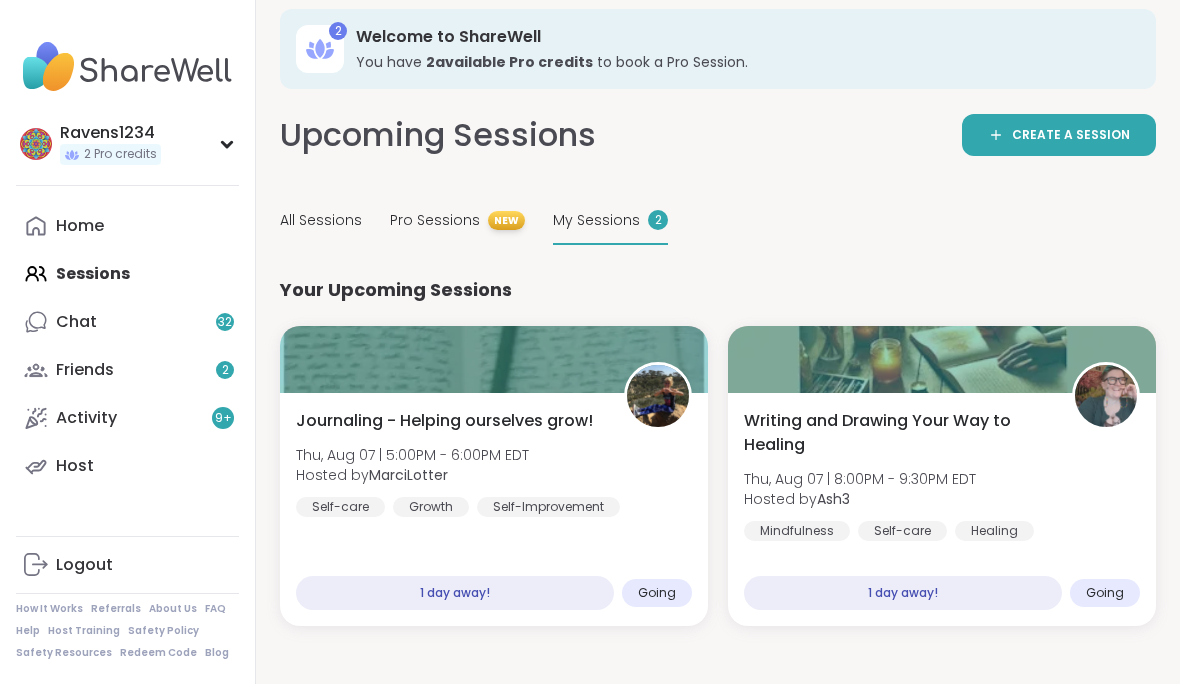 scroll, scrollTop: 20, scrollLeft: 0, axis: vertical 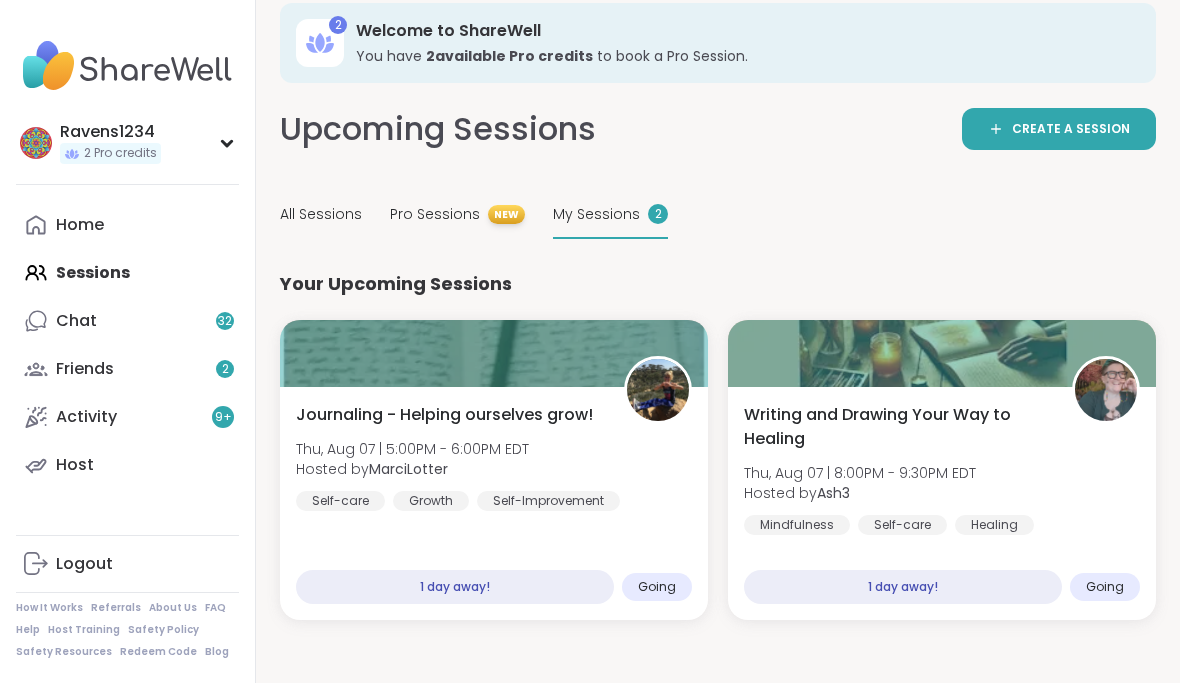 click on "All Sessions" at bounding box center [321, 216] 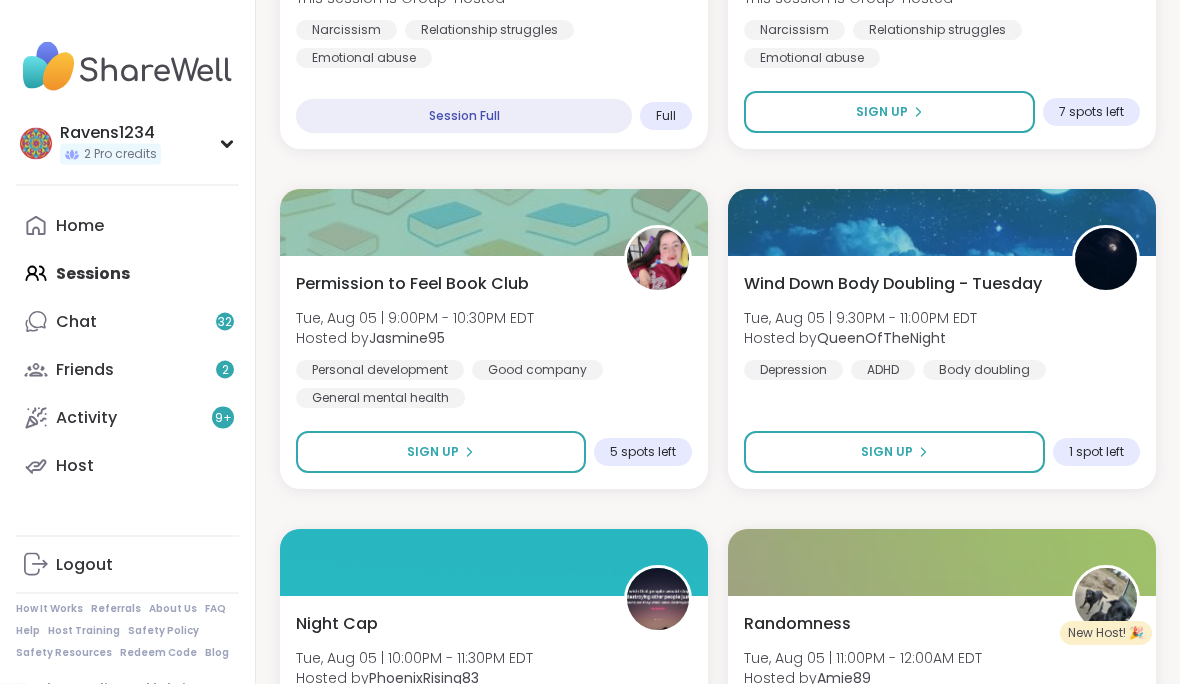 scroll, scrollTop: 1585, scrollLeft: 0, axis: vertical 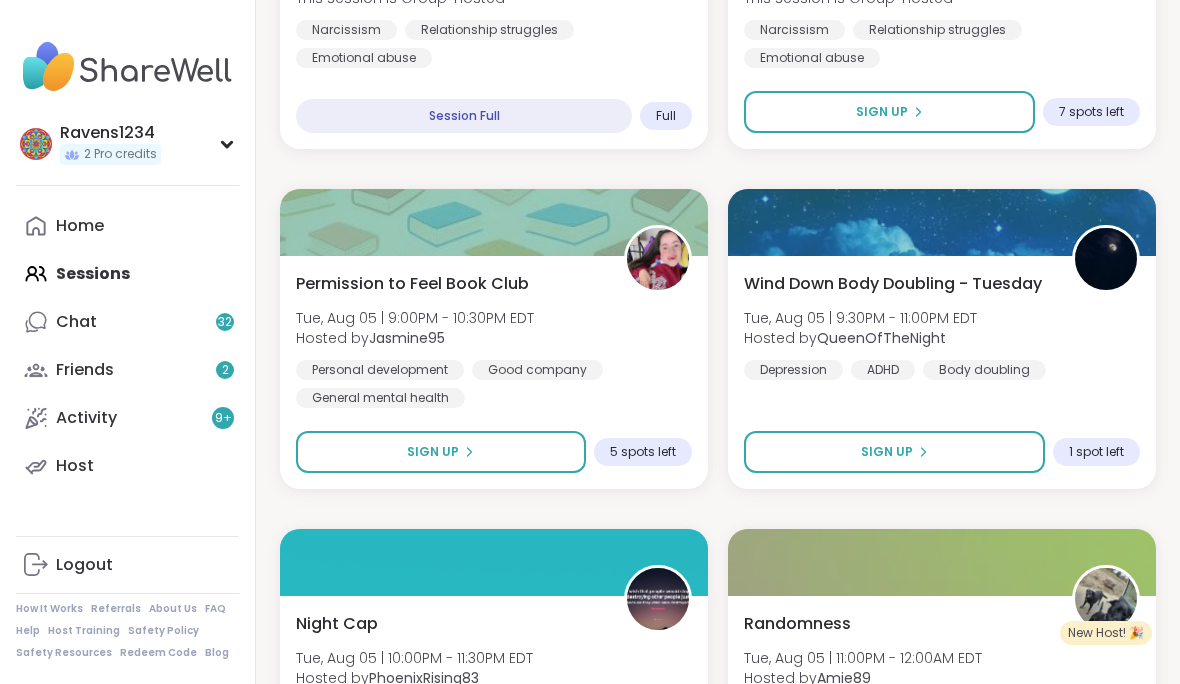 click on "Sign Up" at bounding box center [441, 452] 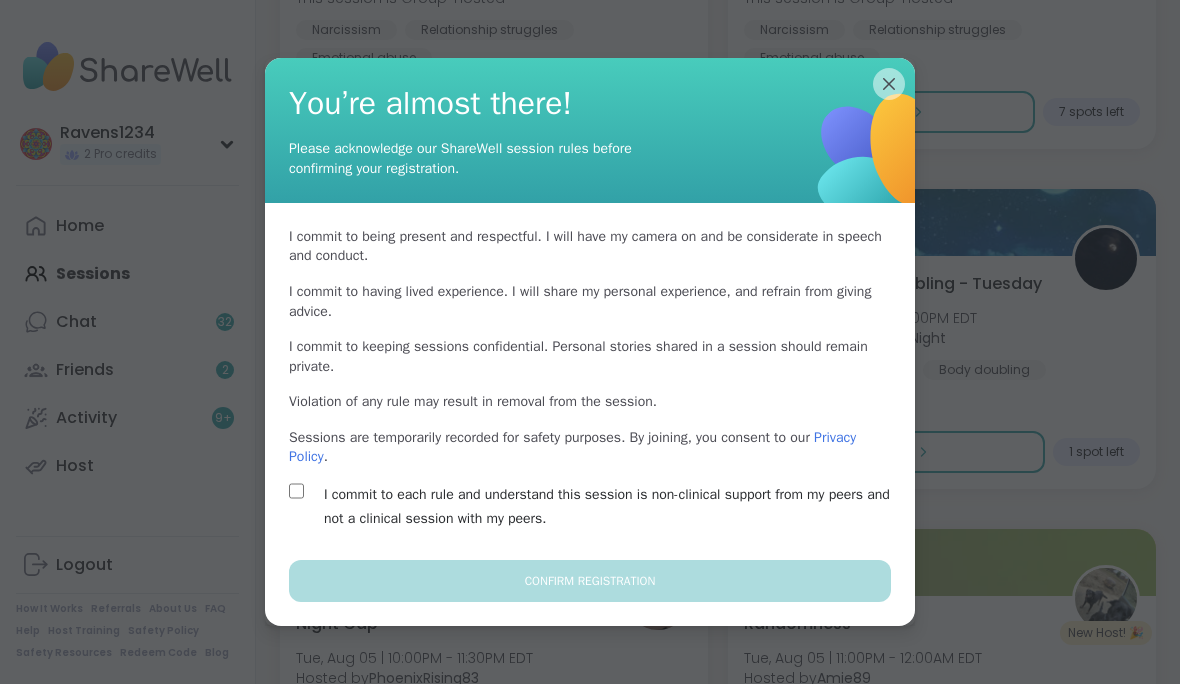 click on "I commit to each rule and understand this session is non-clinical support from my peers and not a clinical session with my peers." at bounding box center (613, 507) 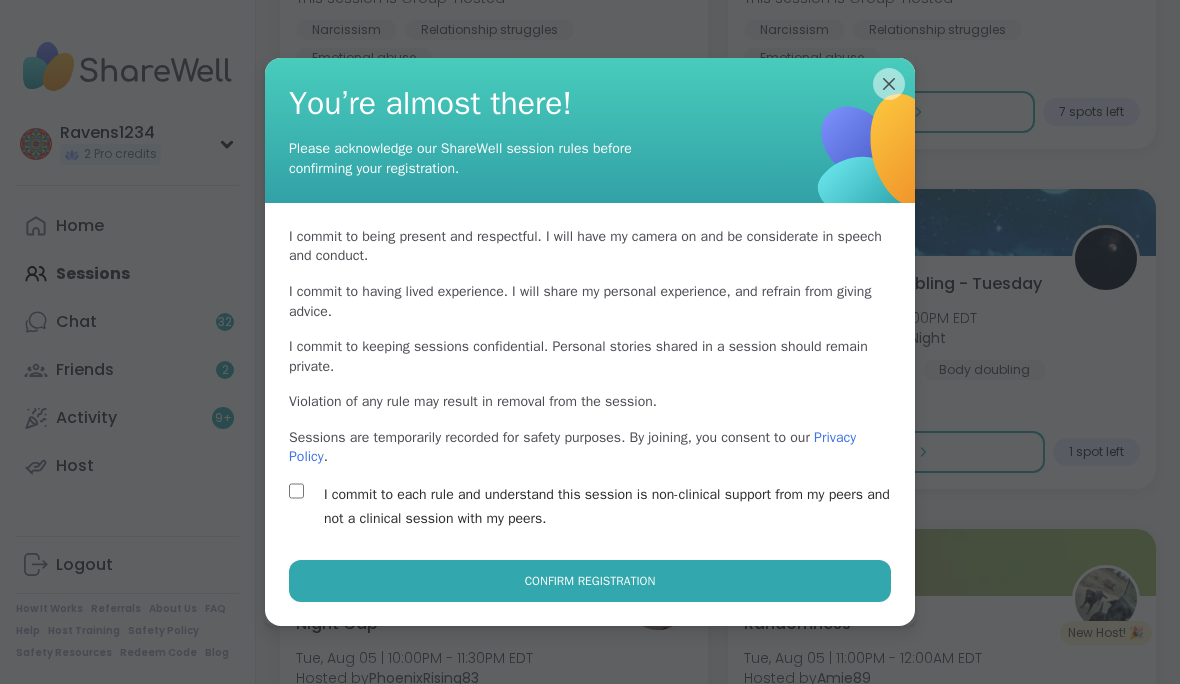 click on "Confirm Registration" at bounding box center [590, 581] 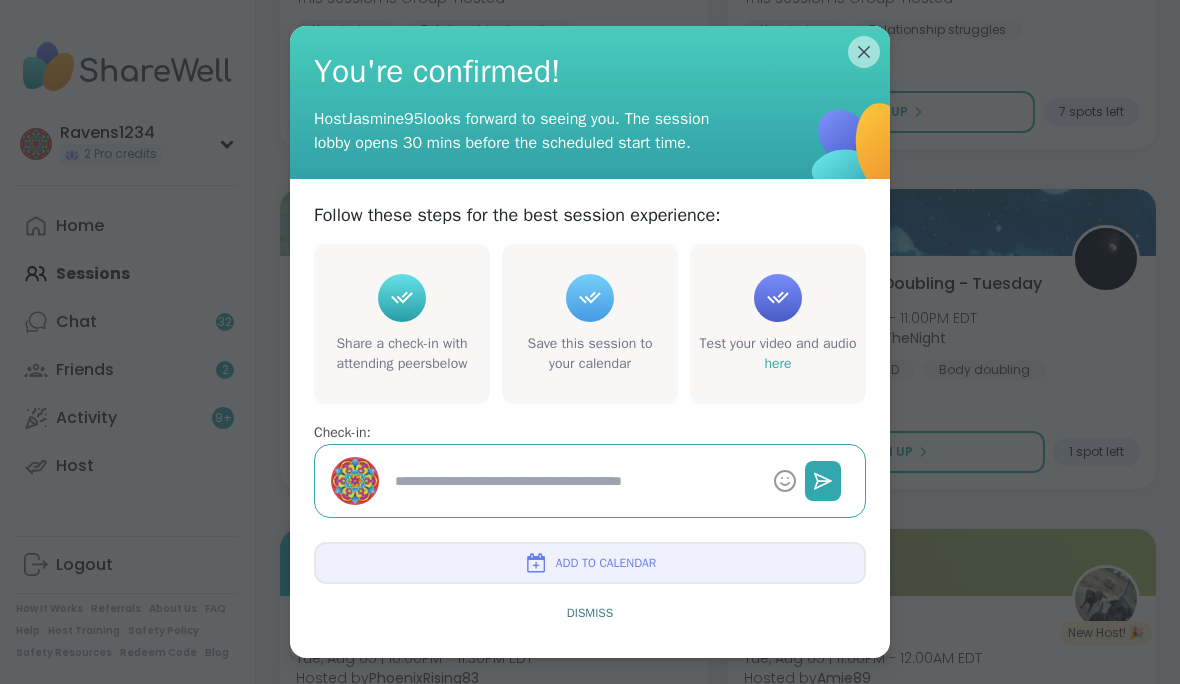 click at bounding box center (576, 481) 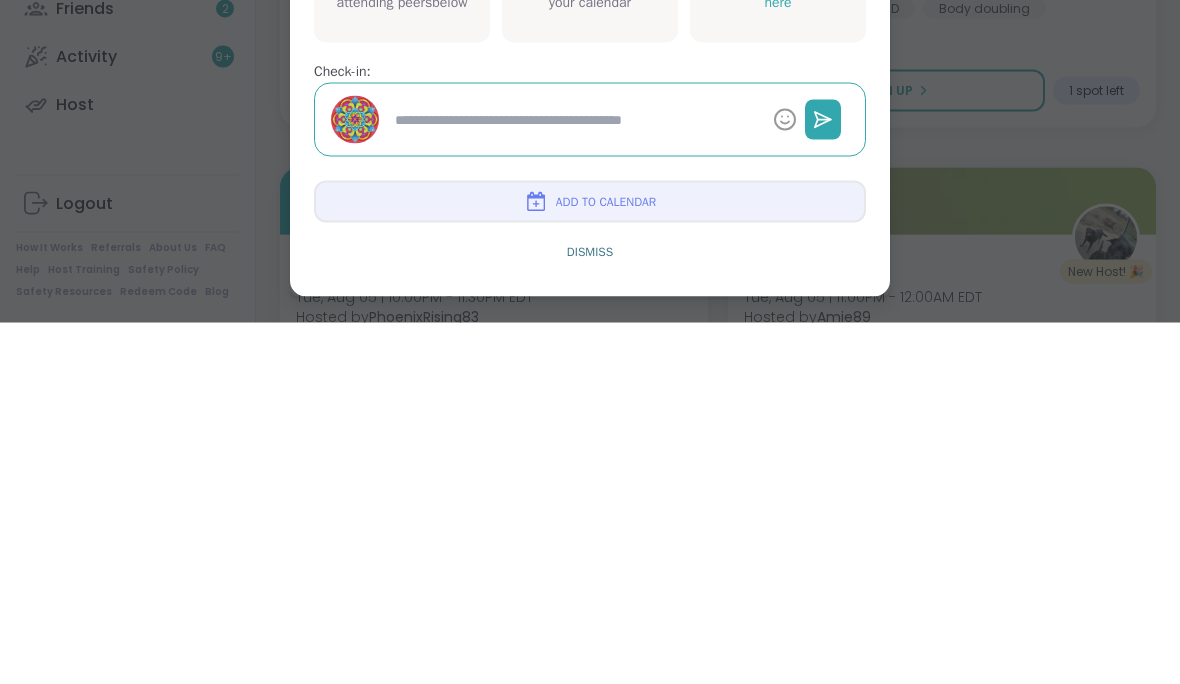 type on "*" 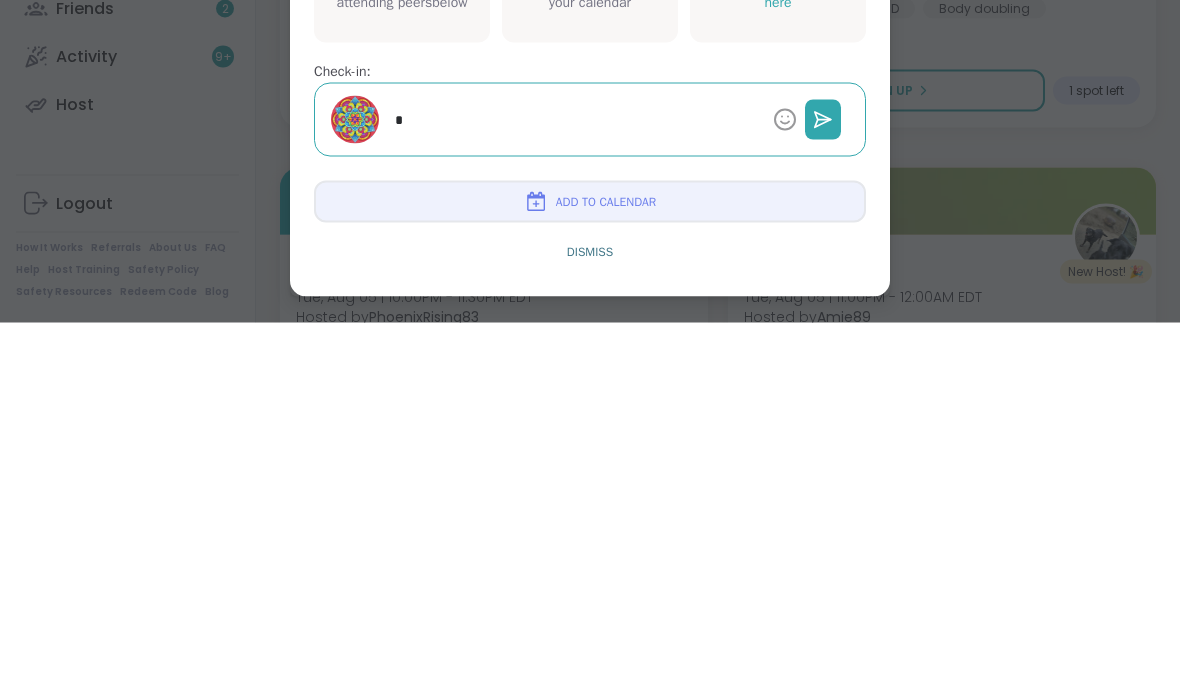 type on "*" 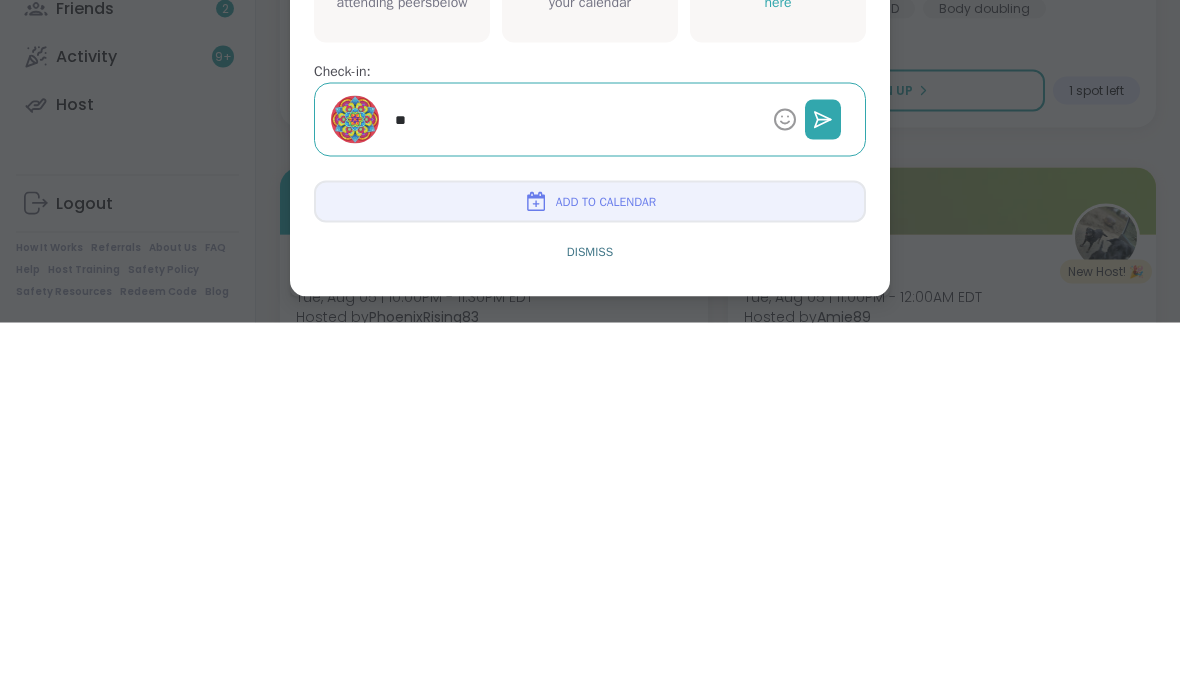 type on "***" 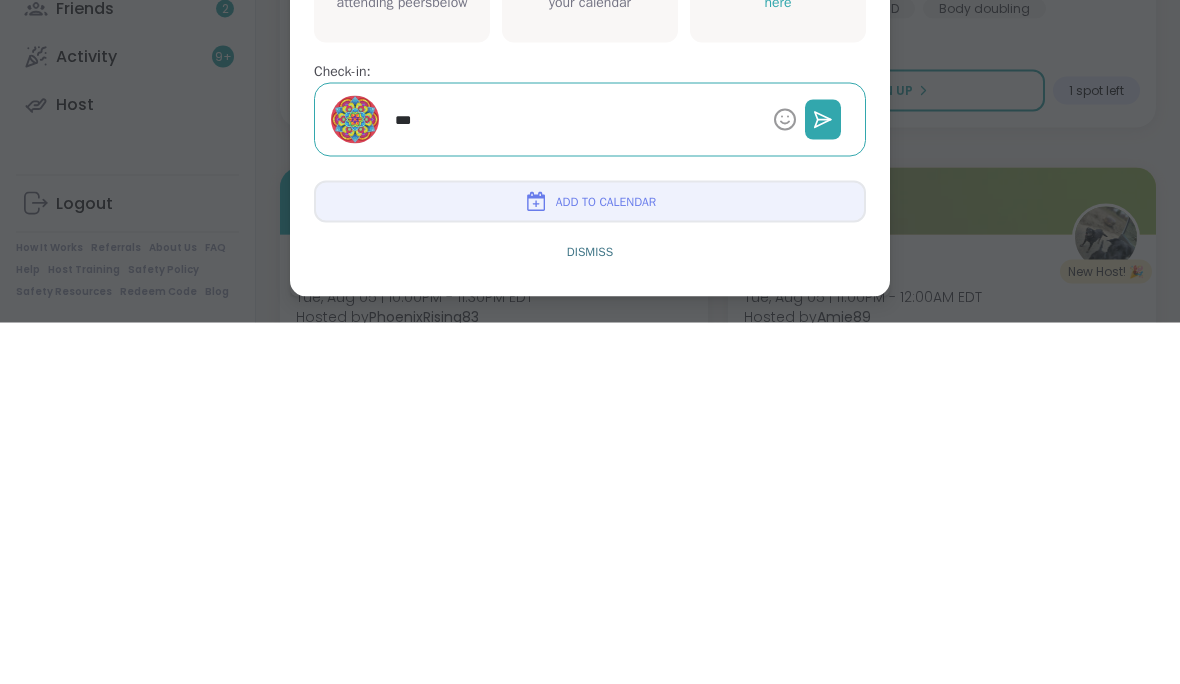 type on "*" 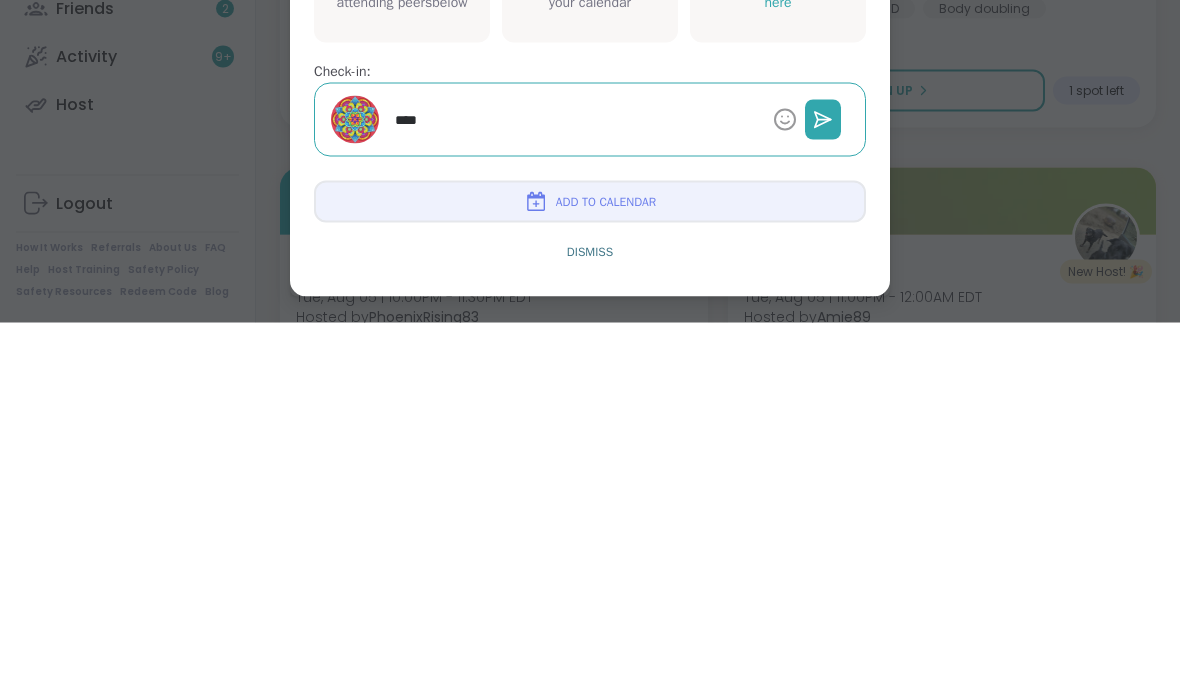 type on "*" 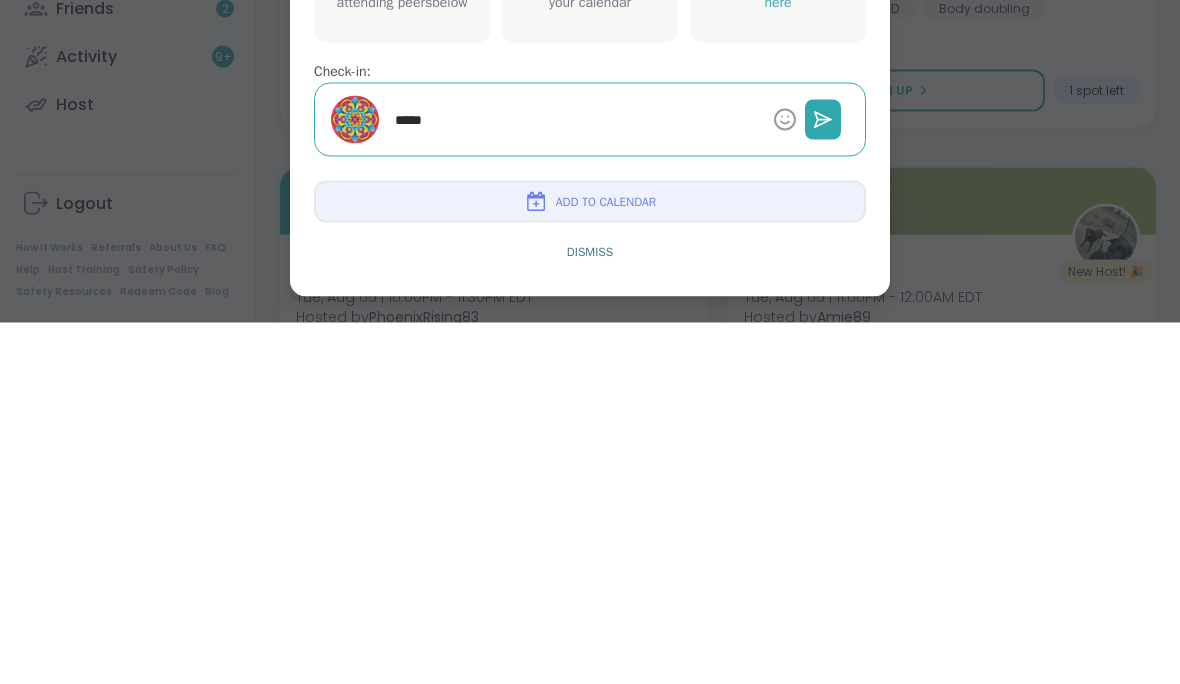 type on "*" 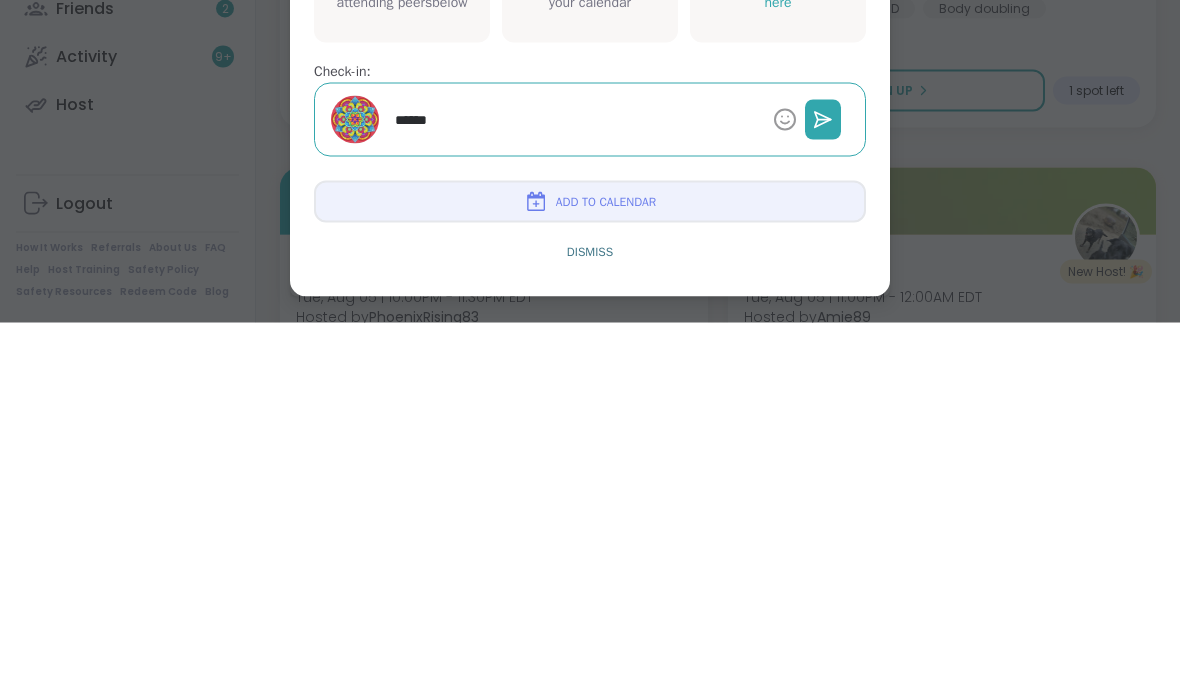 type on "*******" 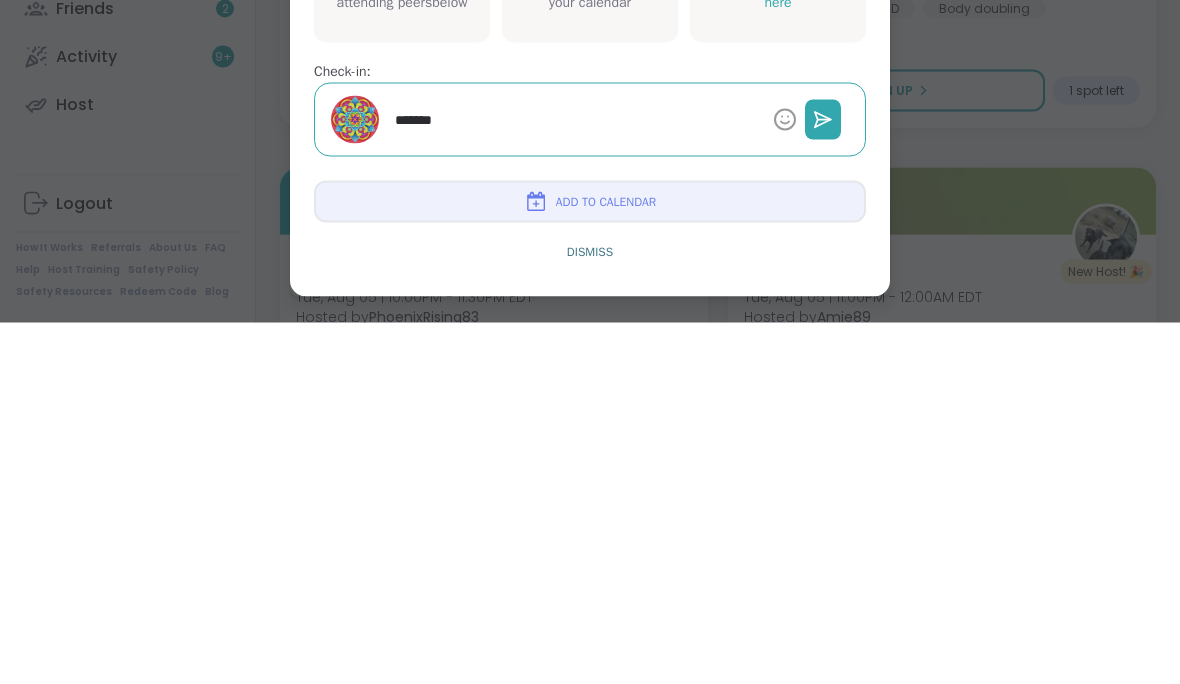 type on "*" 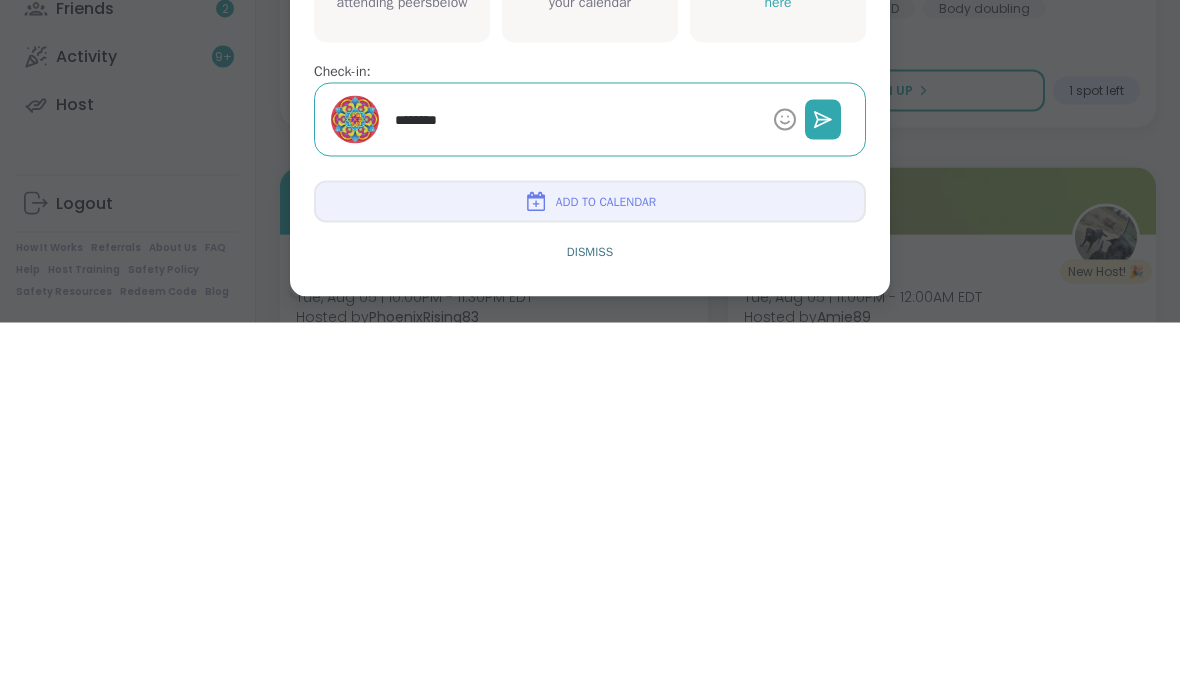 type on "*" 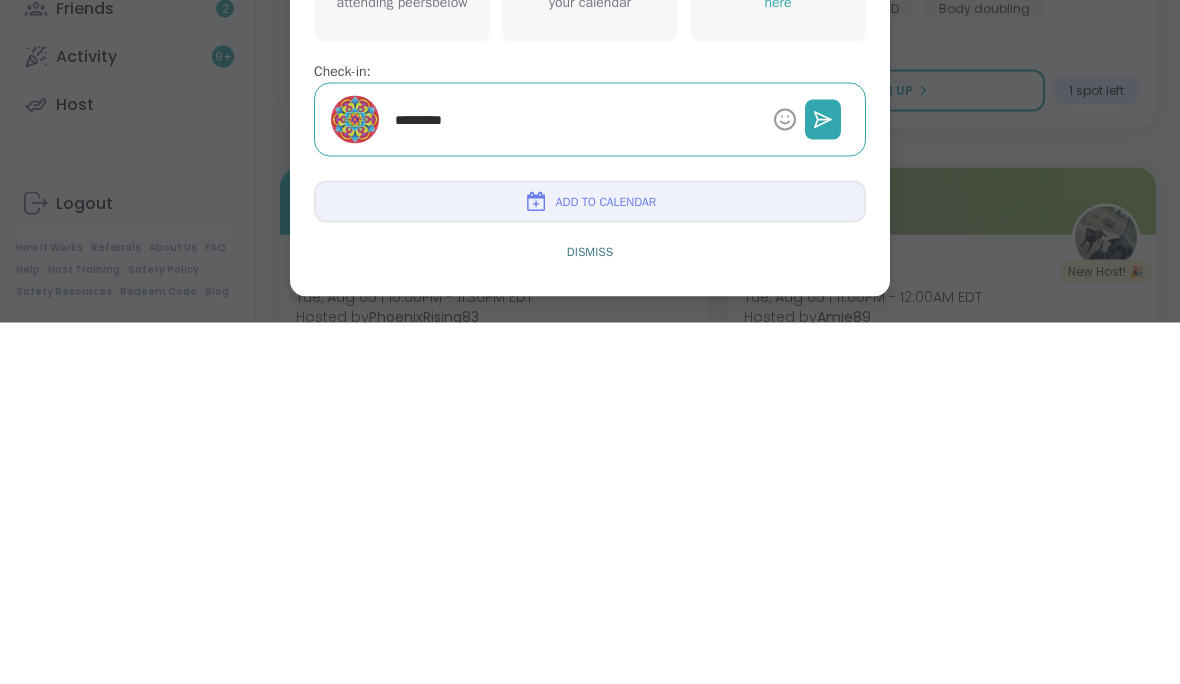 type on "**********" 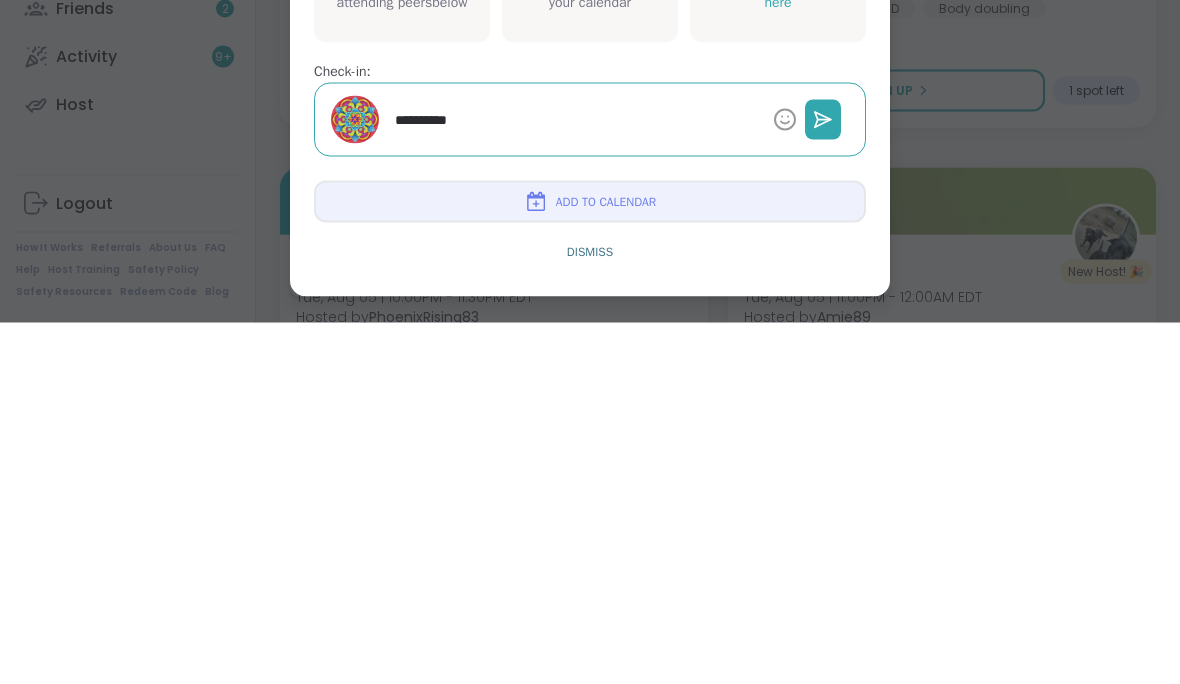 type on "*" 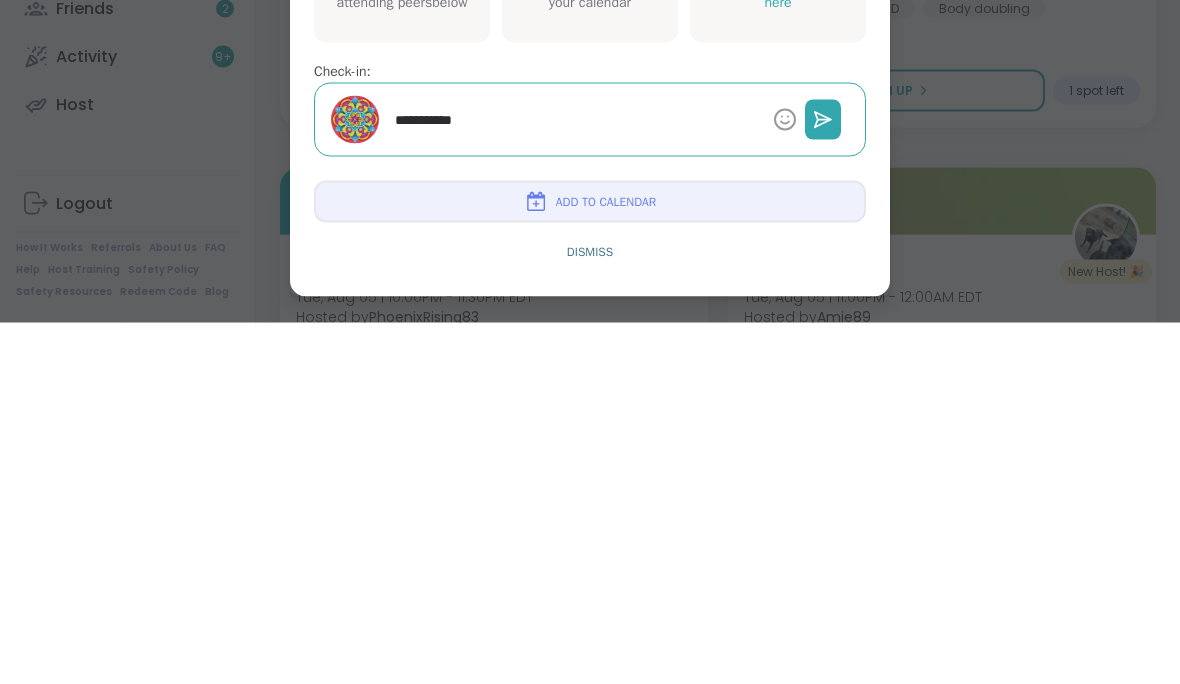 type on "*" 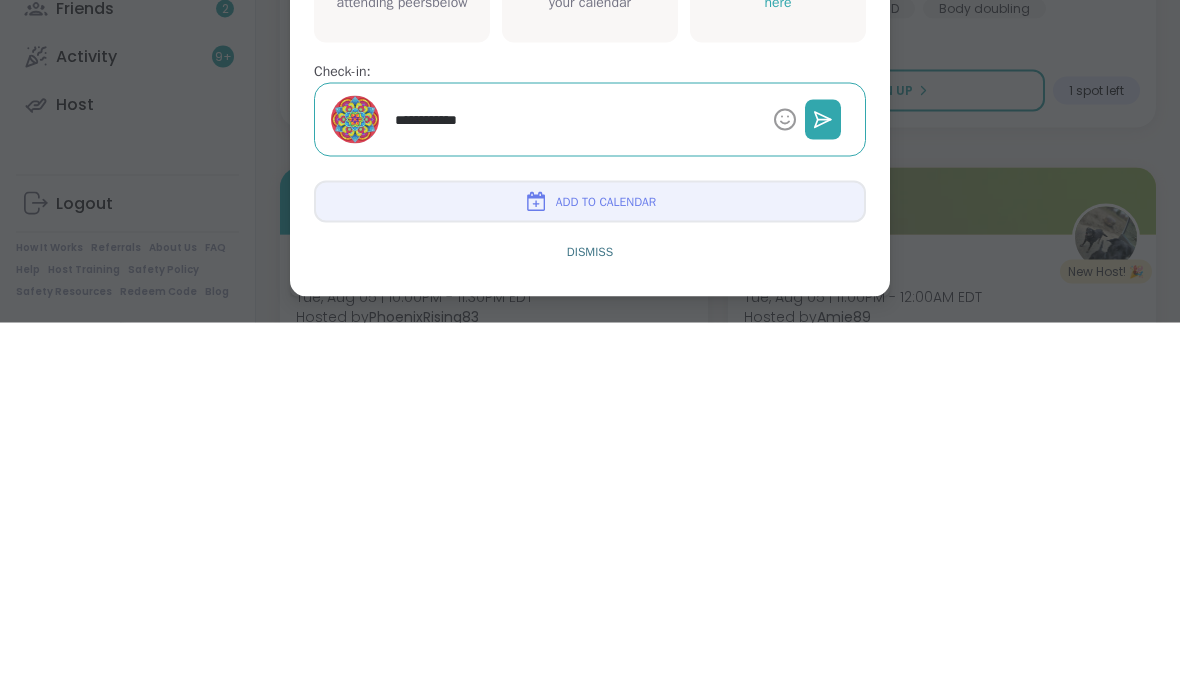 type on "*" 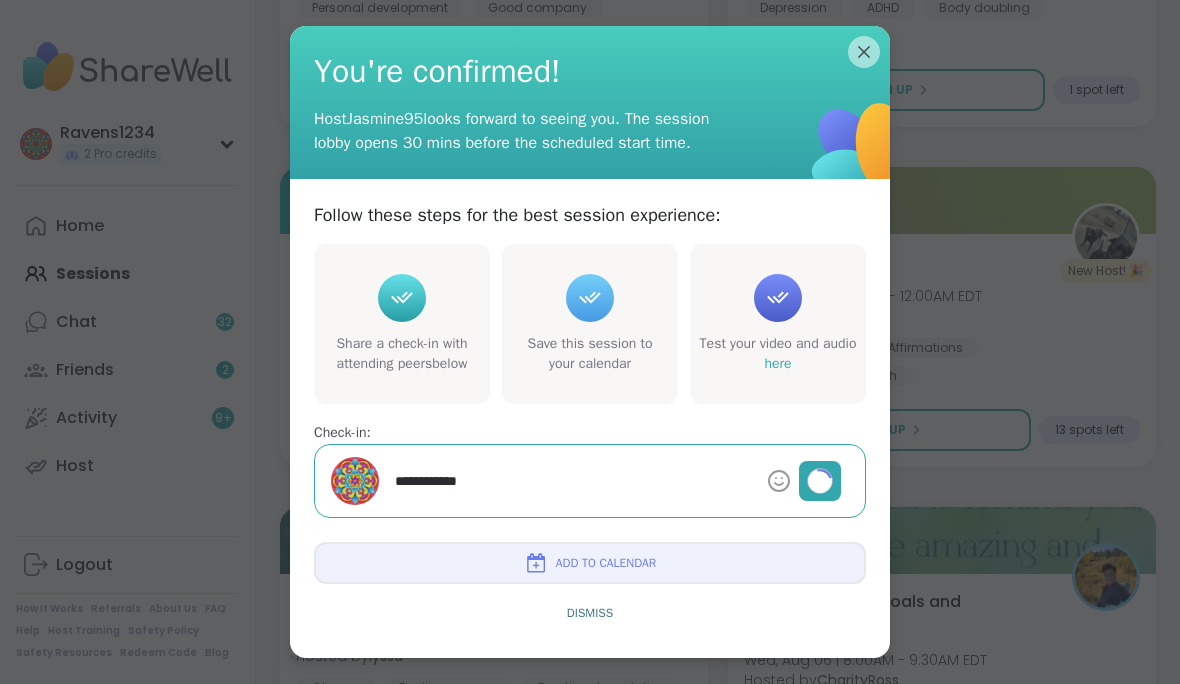 type on "*" 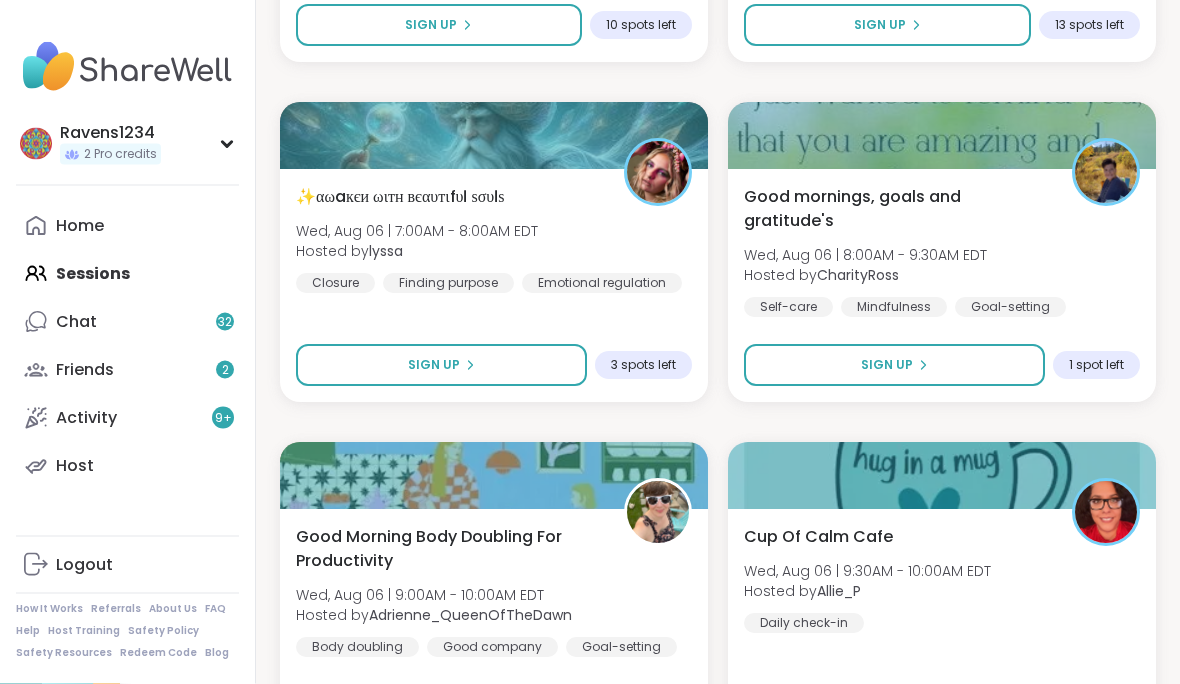 scroll, scrollTop: 2352, scrollLeft: 0, axis: vertical 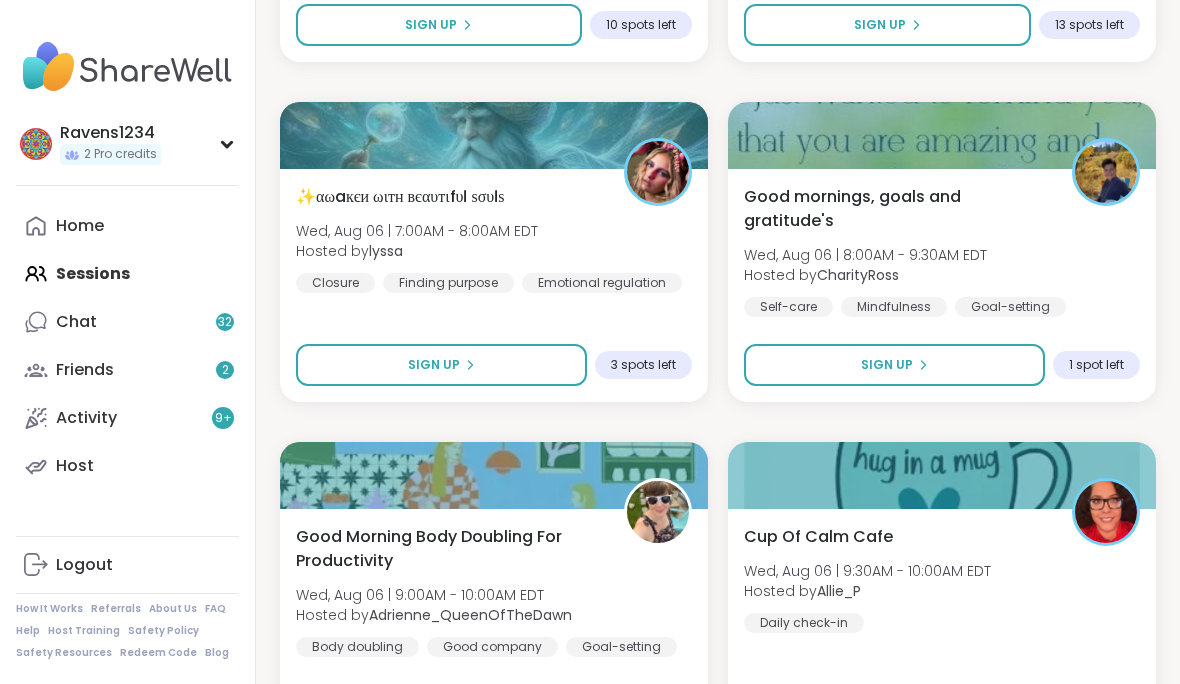 click on "Sign Up" at bounding box center [894, 365] 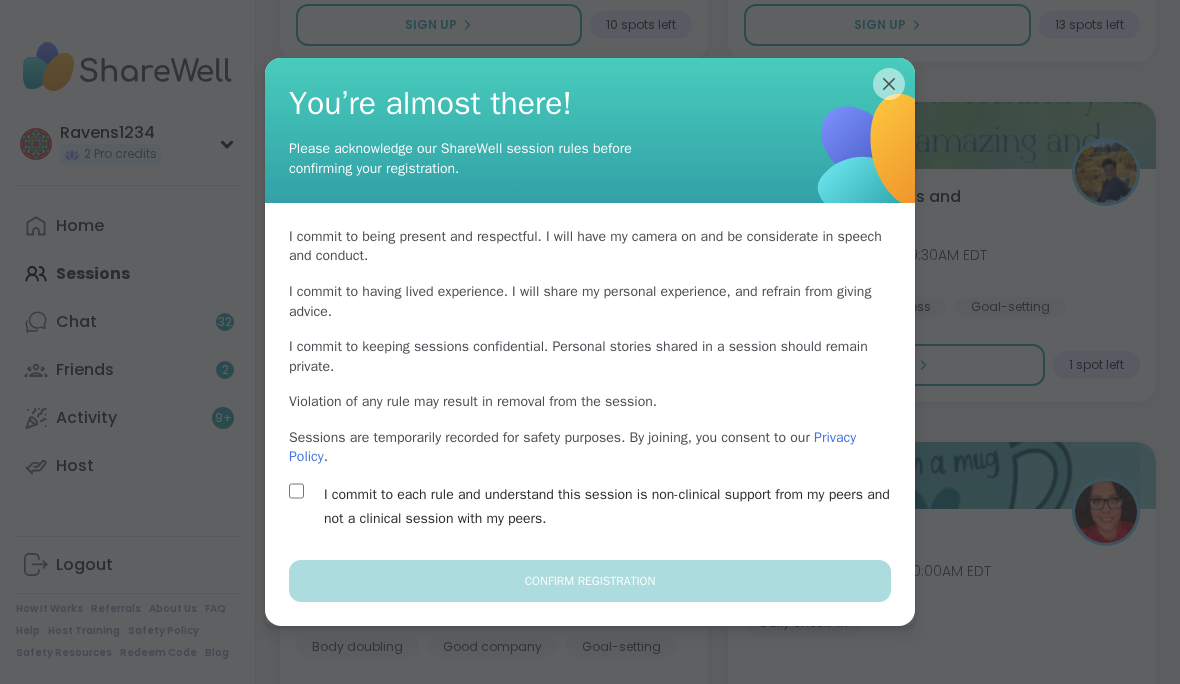 click on "I commit to each rule and understand this session is non-clinical support from my peers and not a clinical session with my peers." at bounding box center (613, 507) 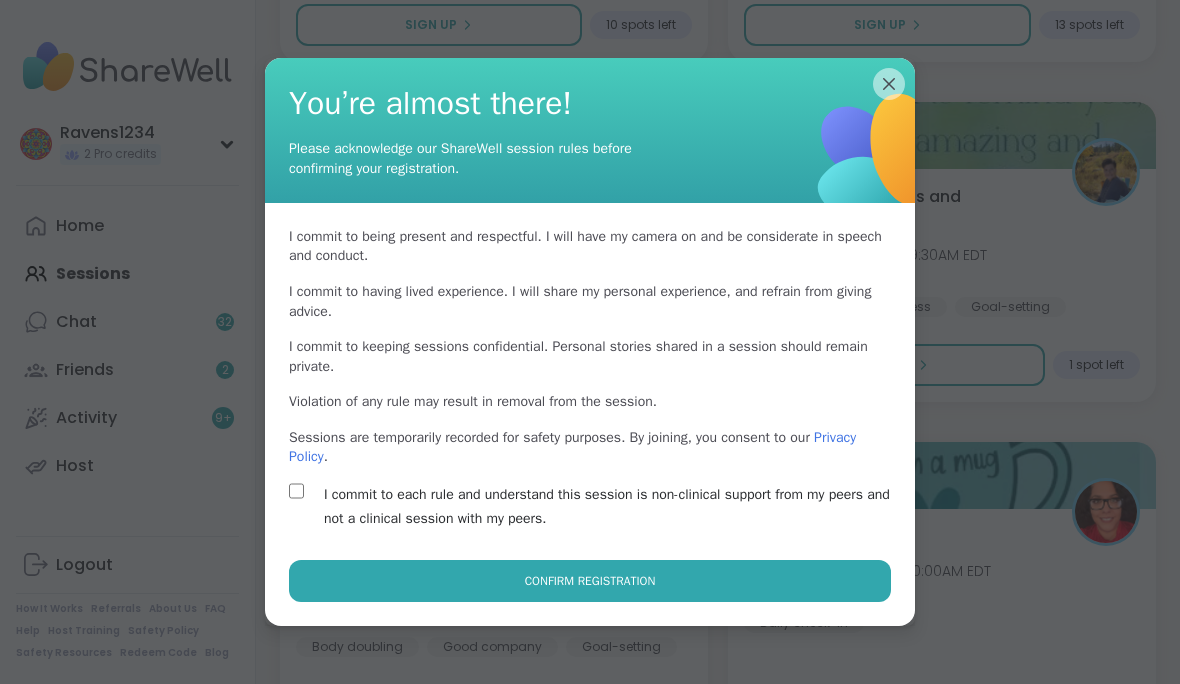click on "Confirm Registration" at bounding box center [590, 581] 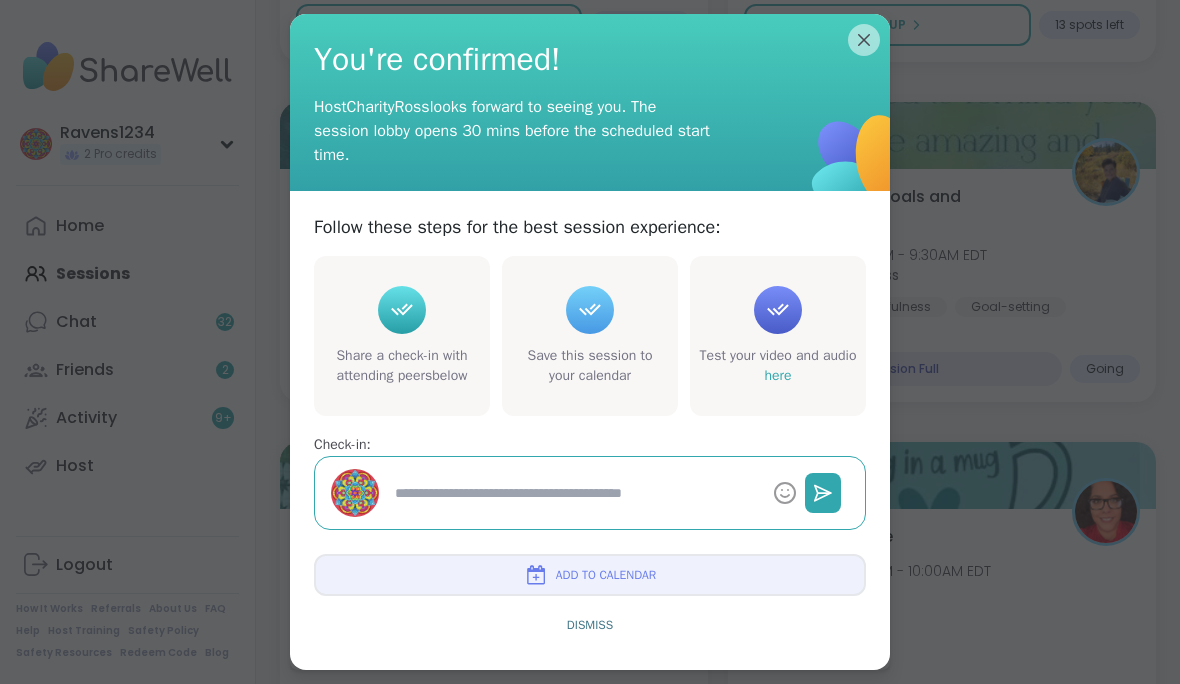 click at bounding box center [576, 493] 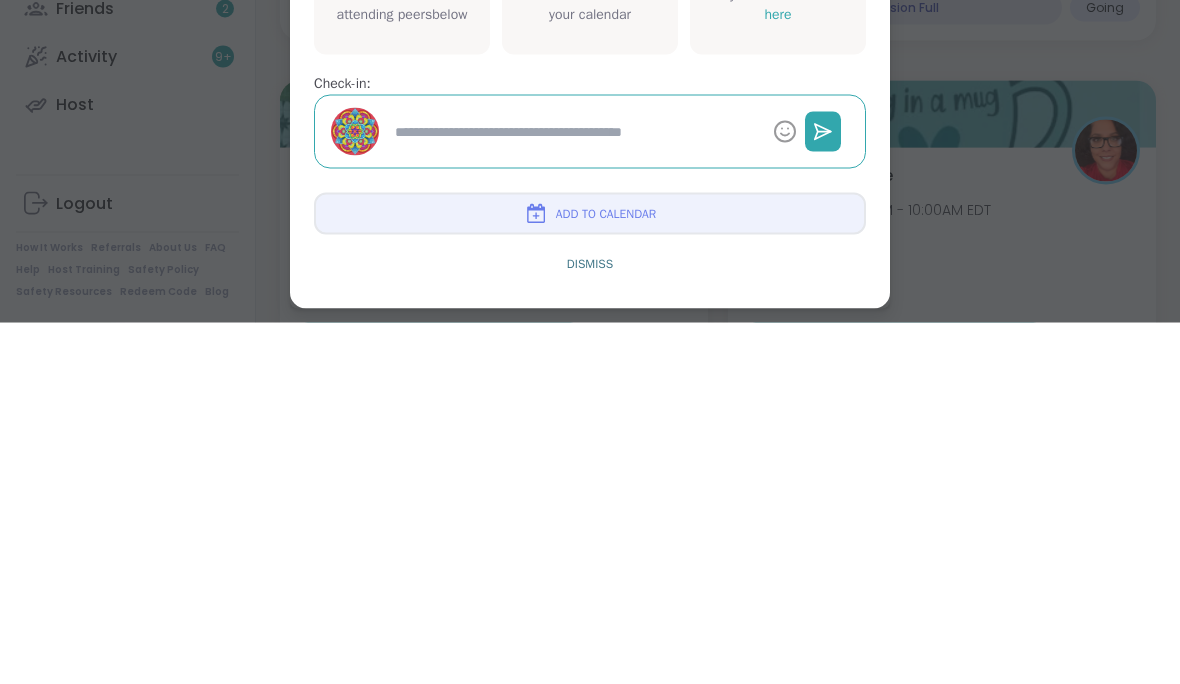 type on "*" 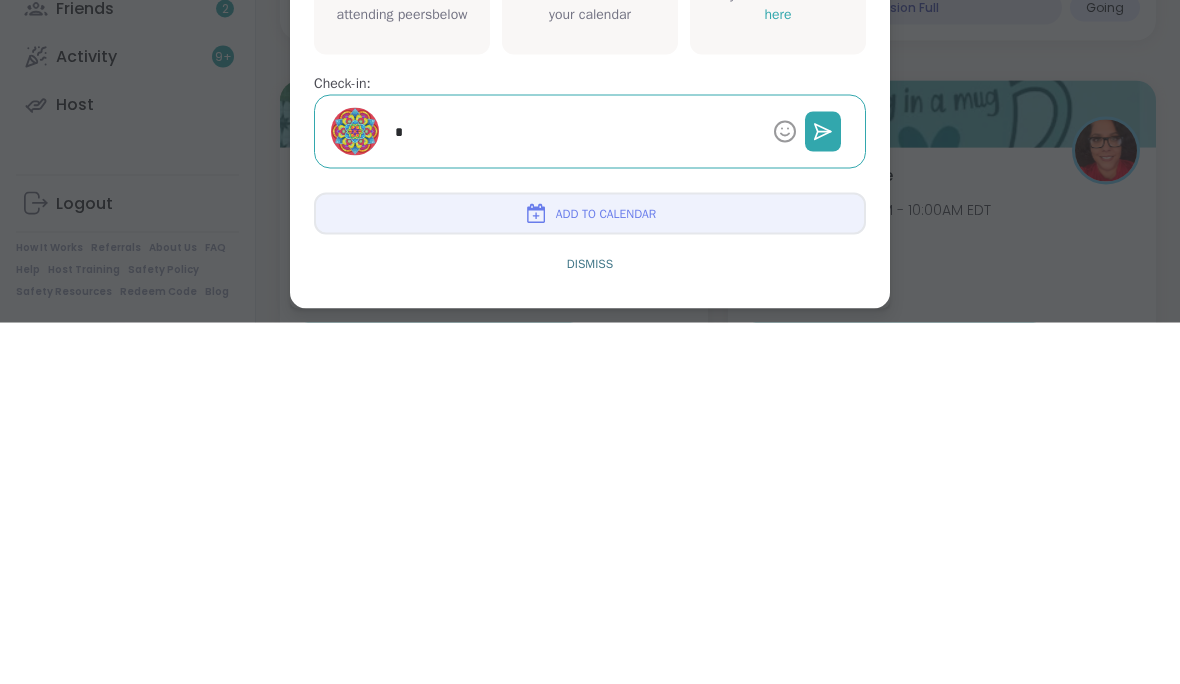 type on "*" 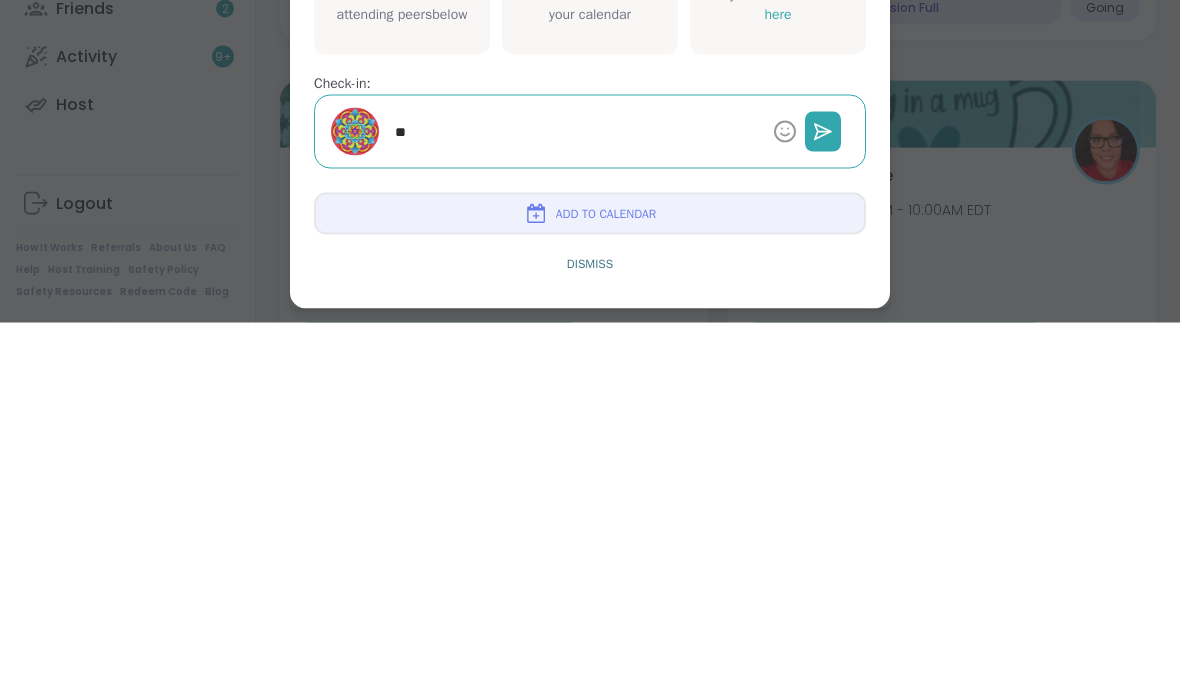 type on "**" 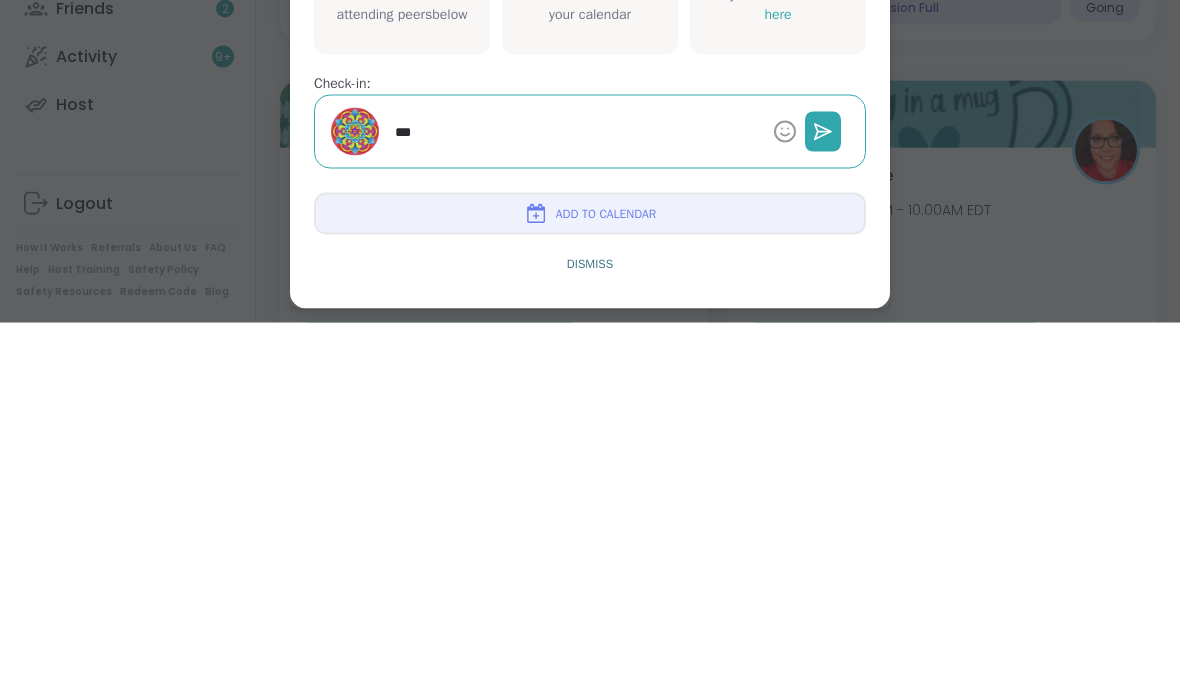 type on "*" 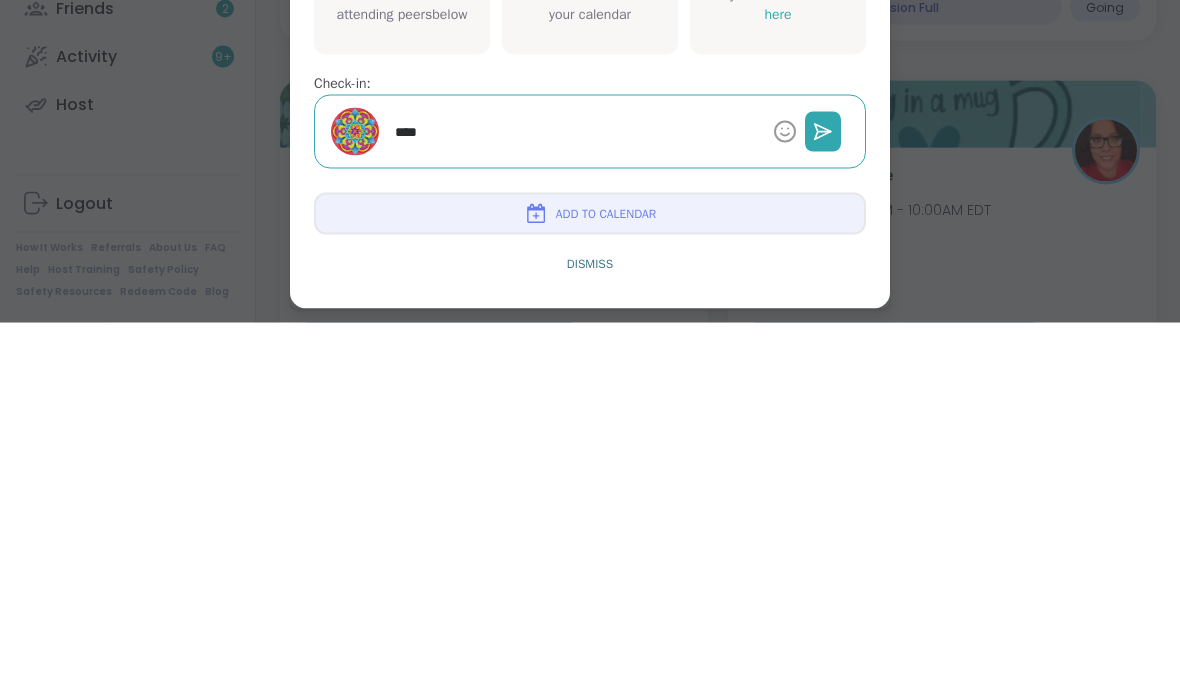 type on "*" 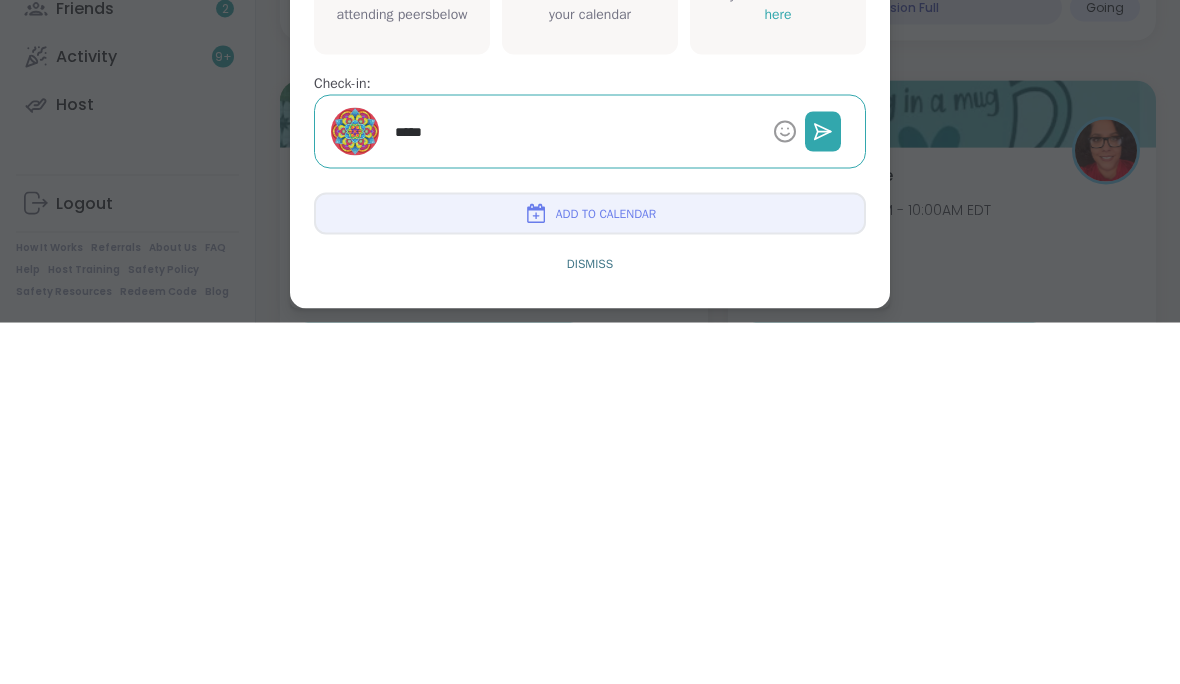 type on "*" 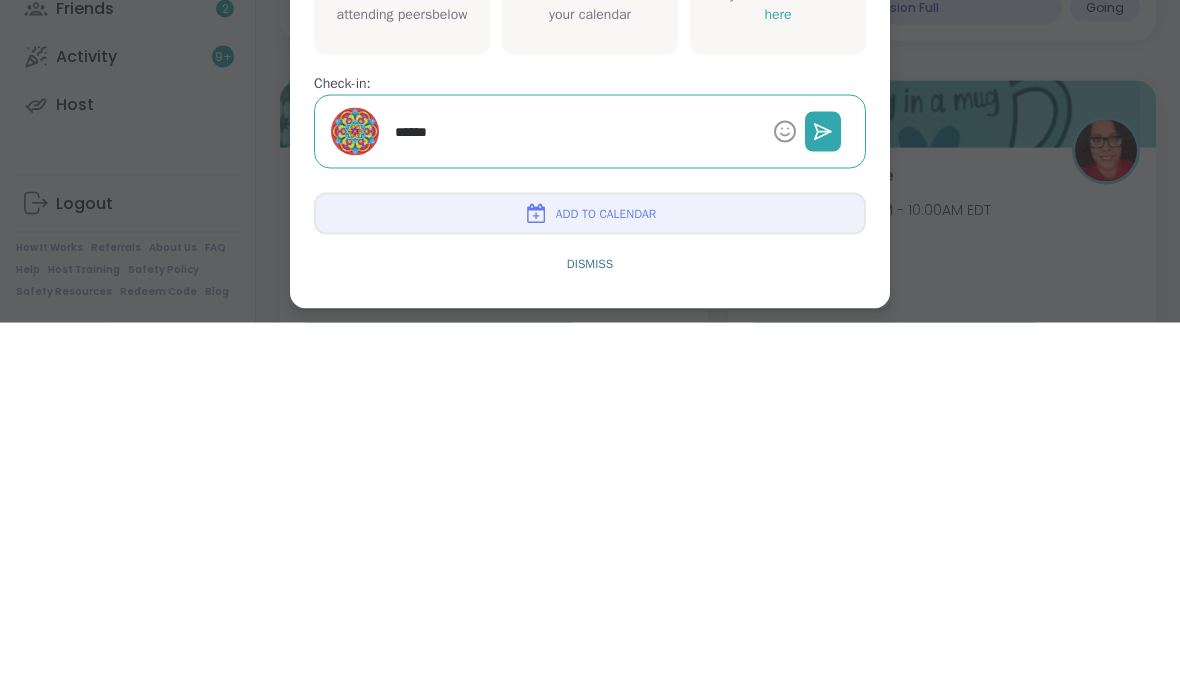 type on "*******" 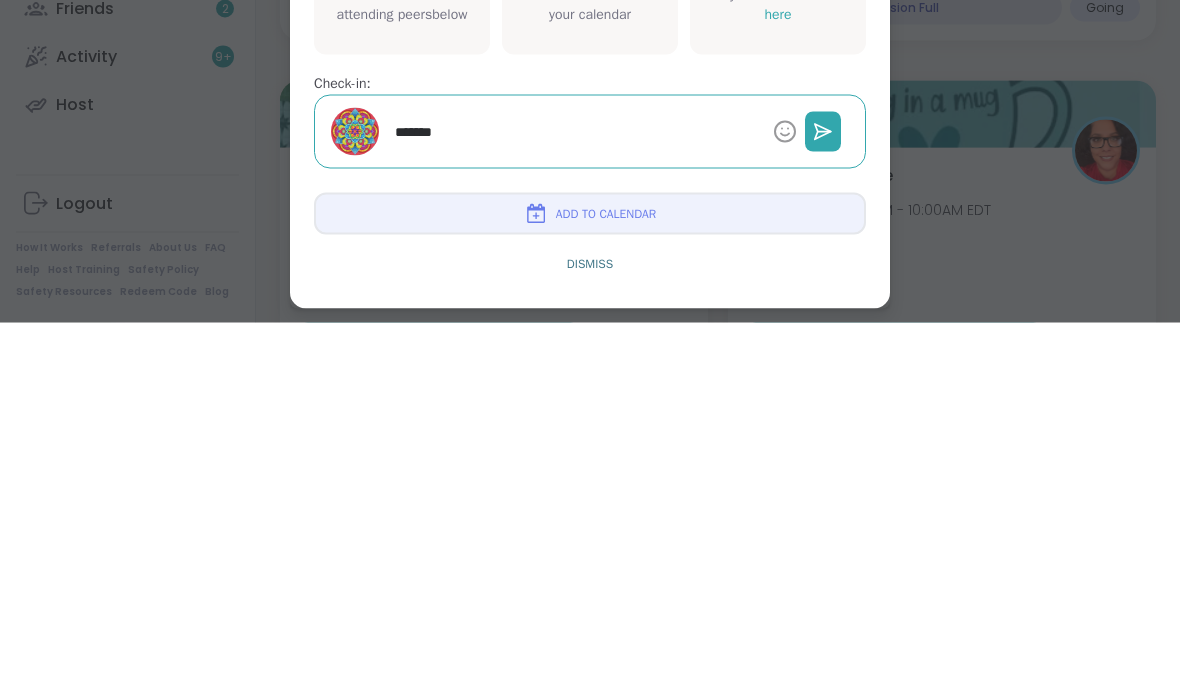 type on "*" 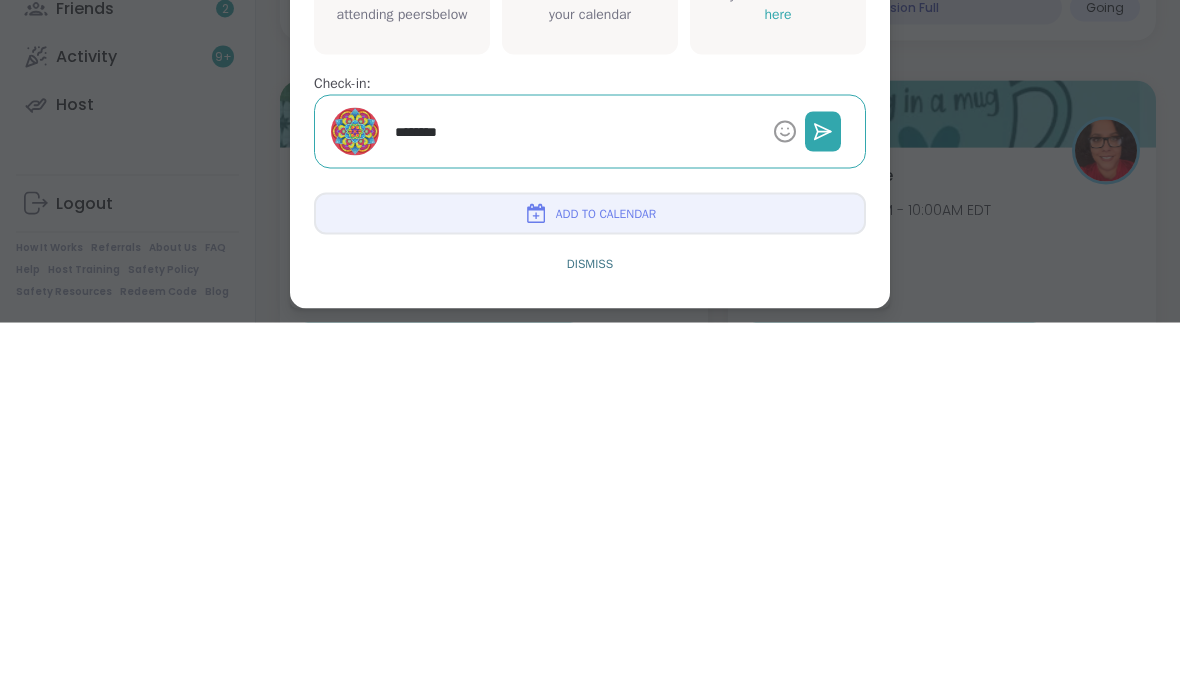 type on "*" 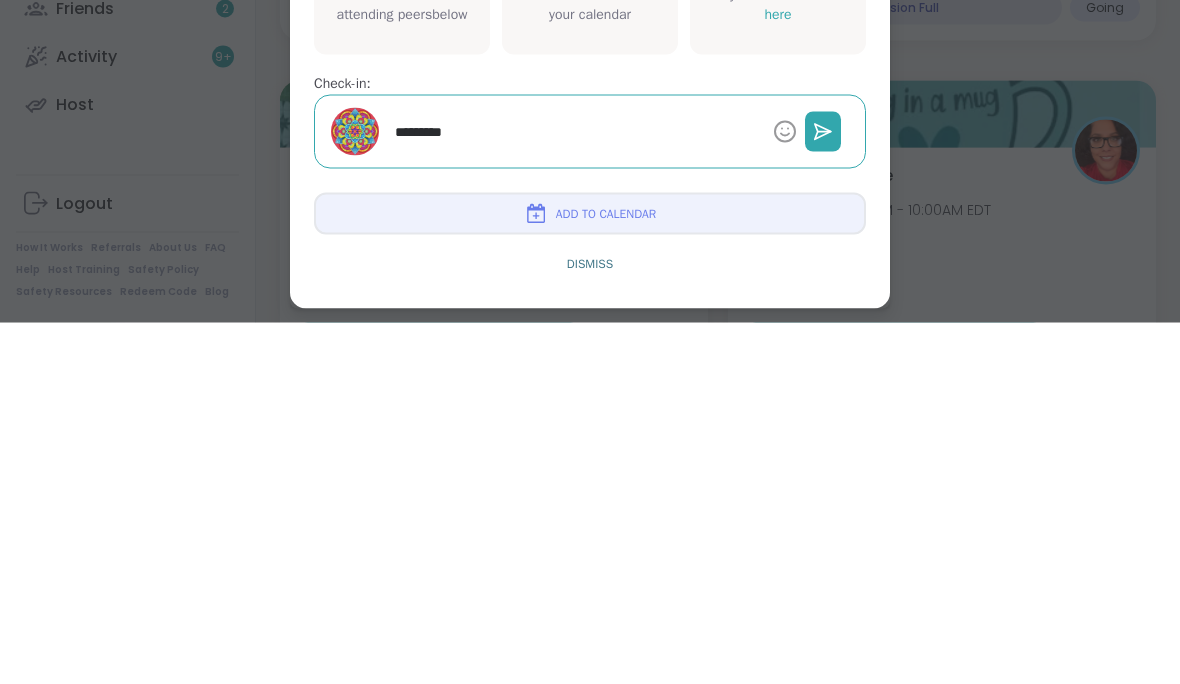 type on "*" 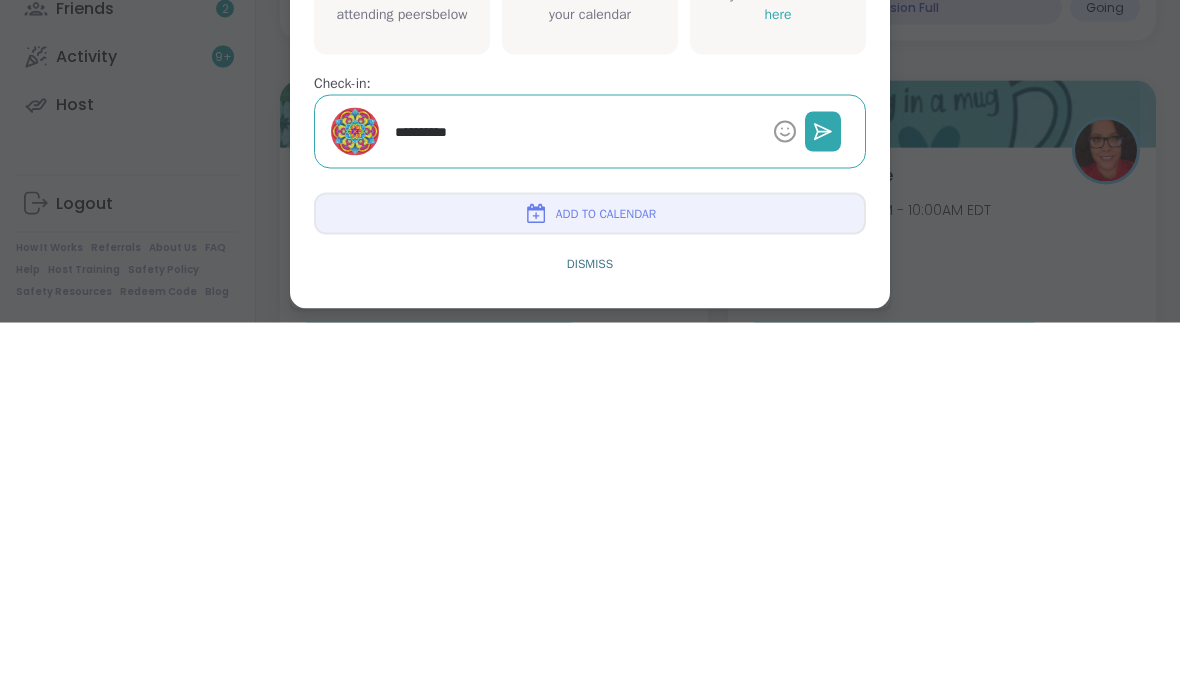 type on "*" 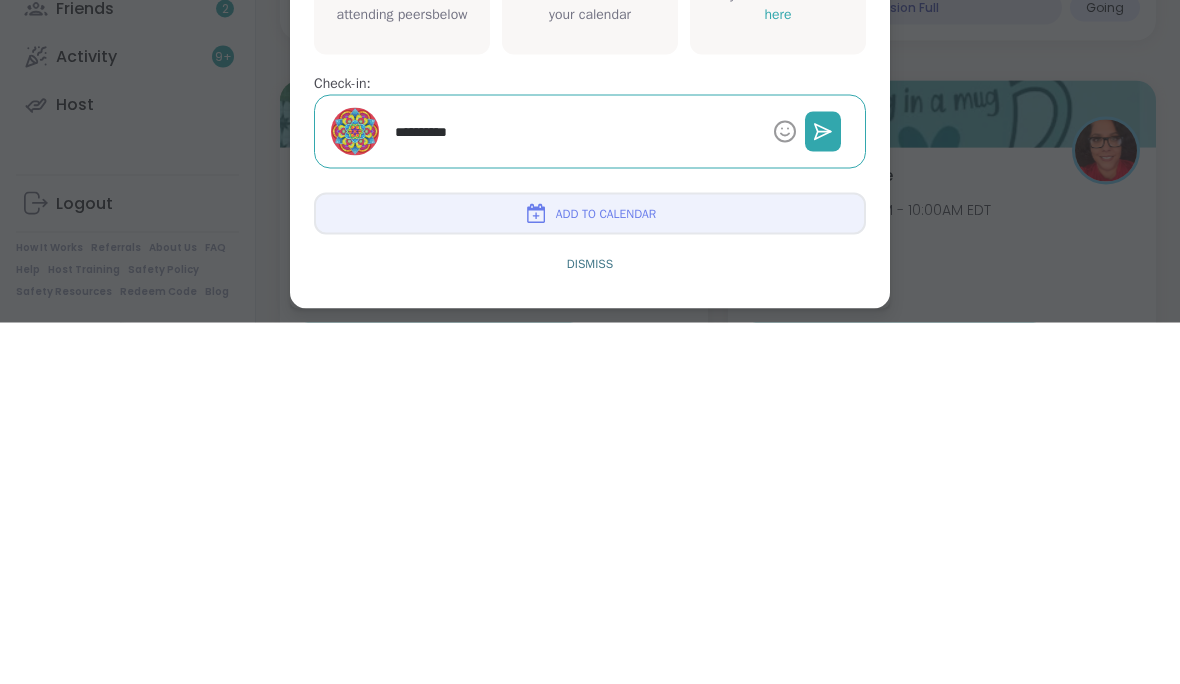 type on "**********" 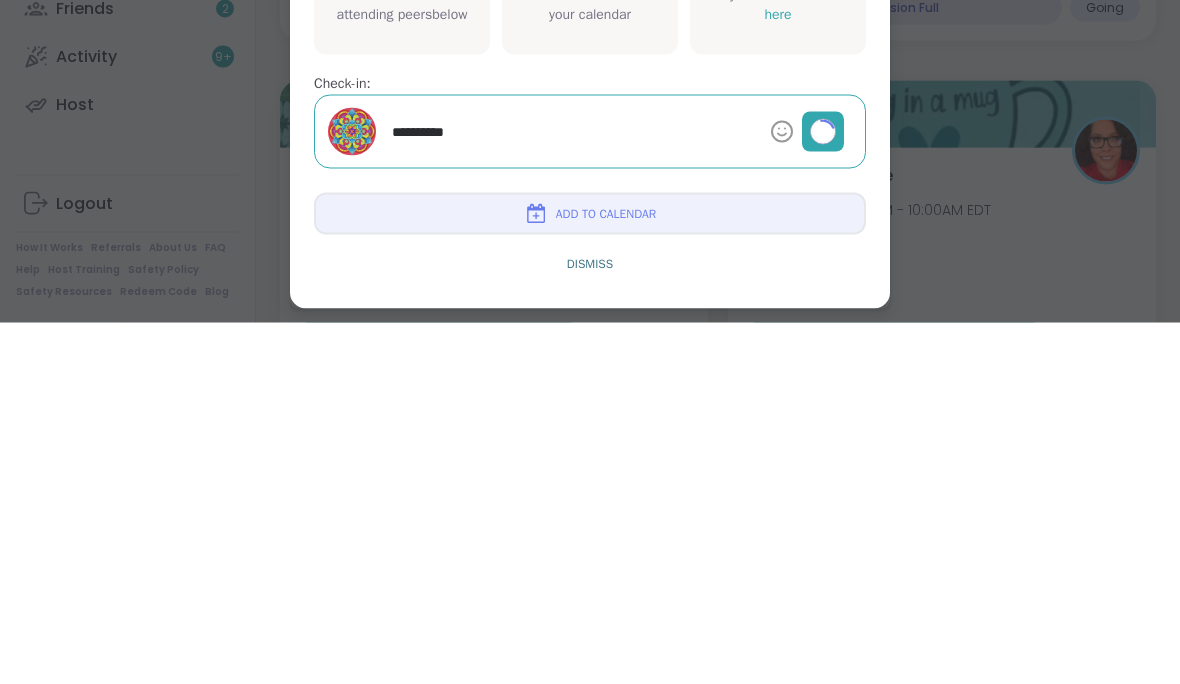 scroll, scrollTop: 2714, scrollLeft: 0, axis: vertical 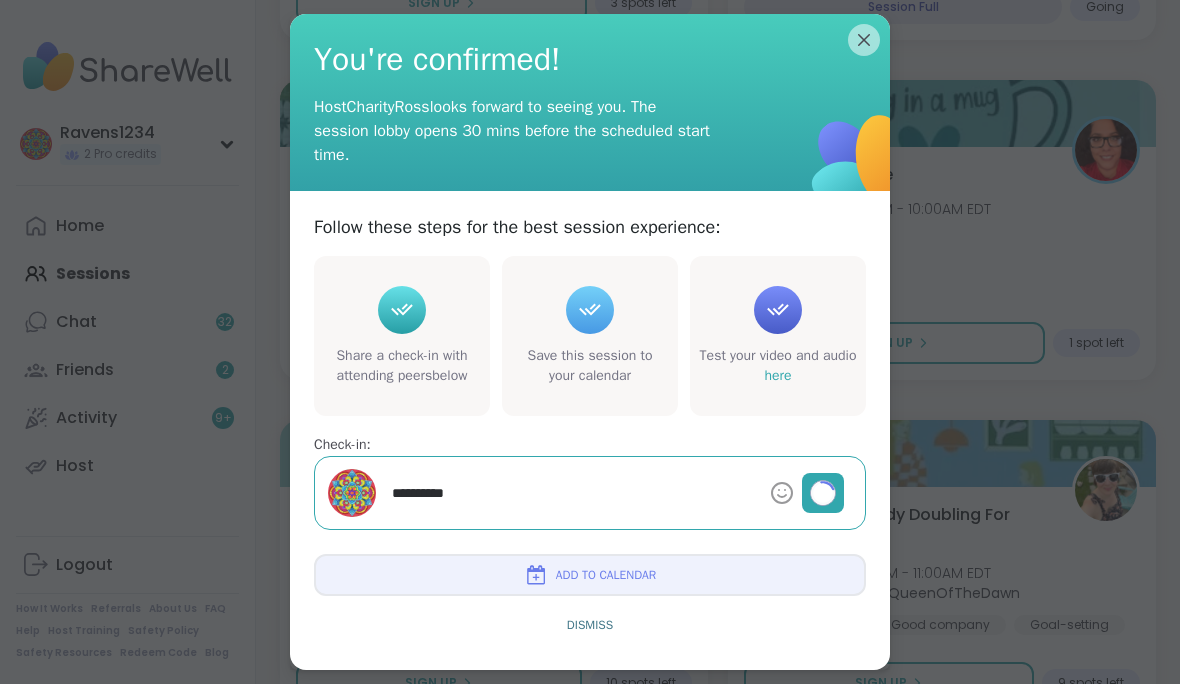 type on "*" 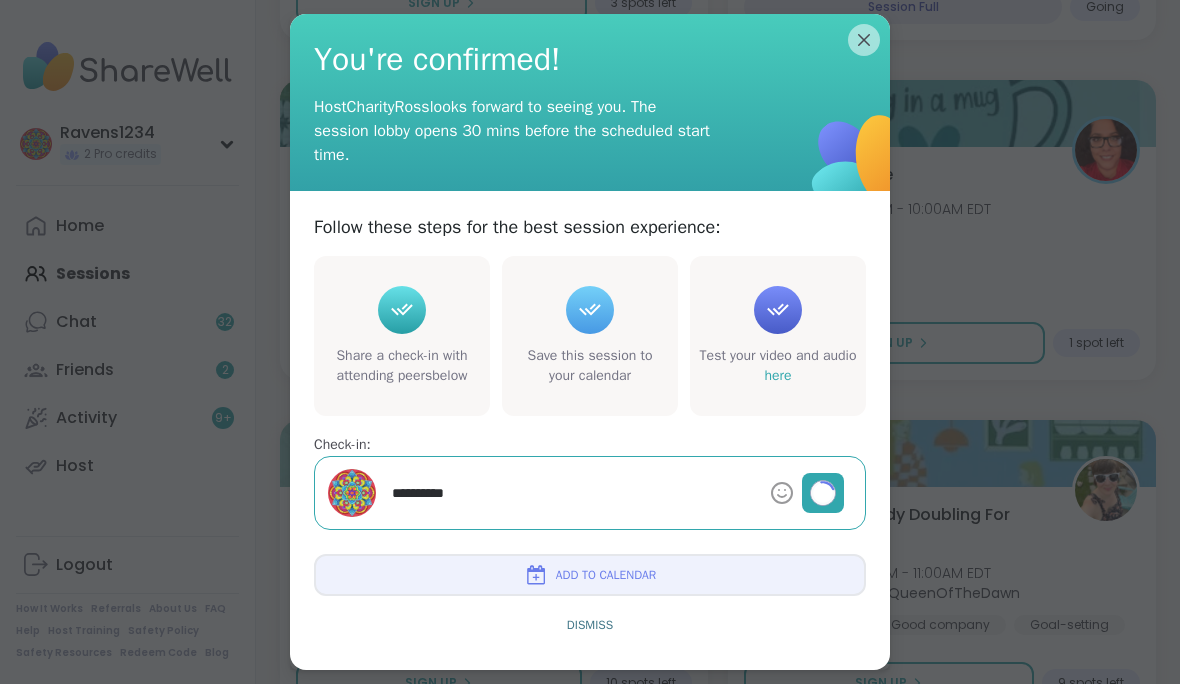 type 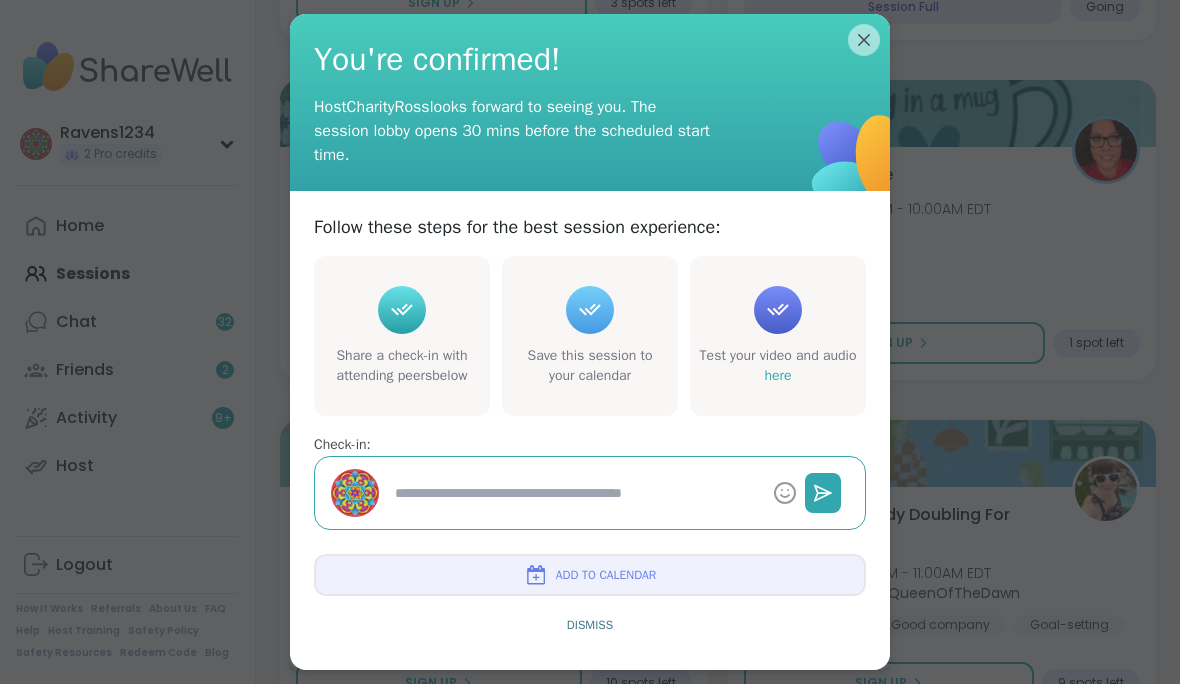 type on "*" 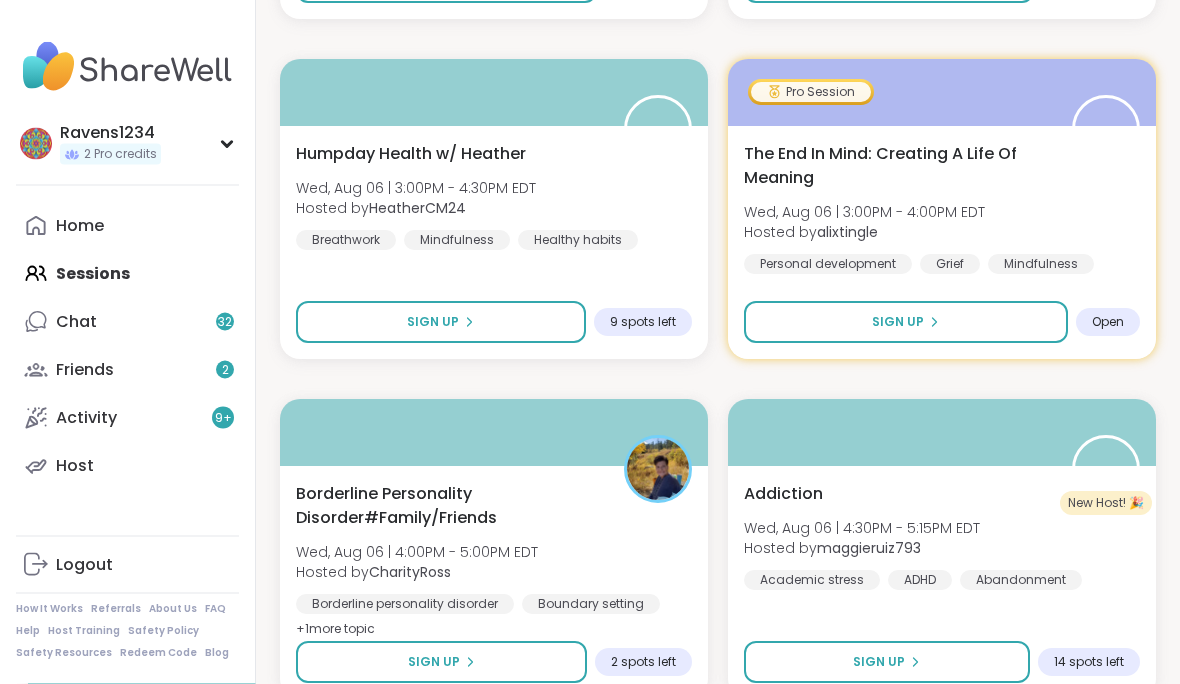 scroll, scrollTop: 5455, scrollLeft: 0, axis: vertical 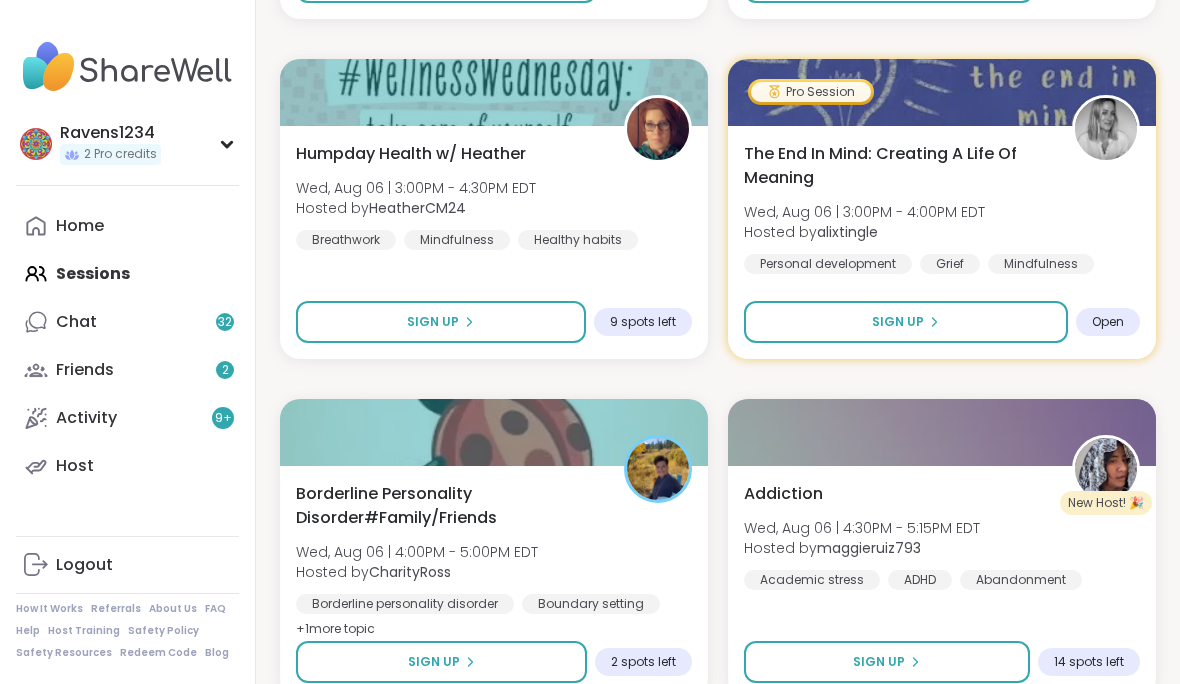 click on "9 spots left" at bounding box center [643, 322] 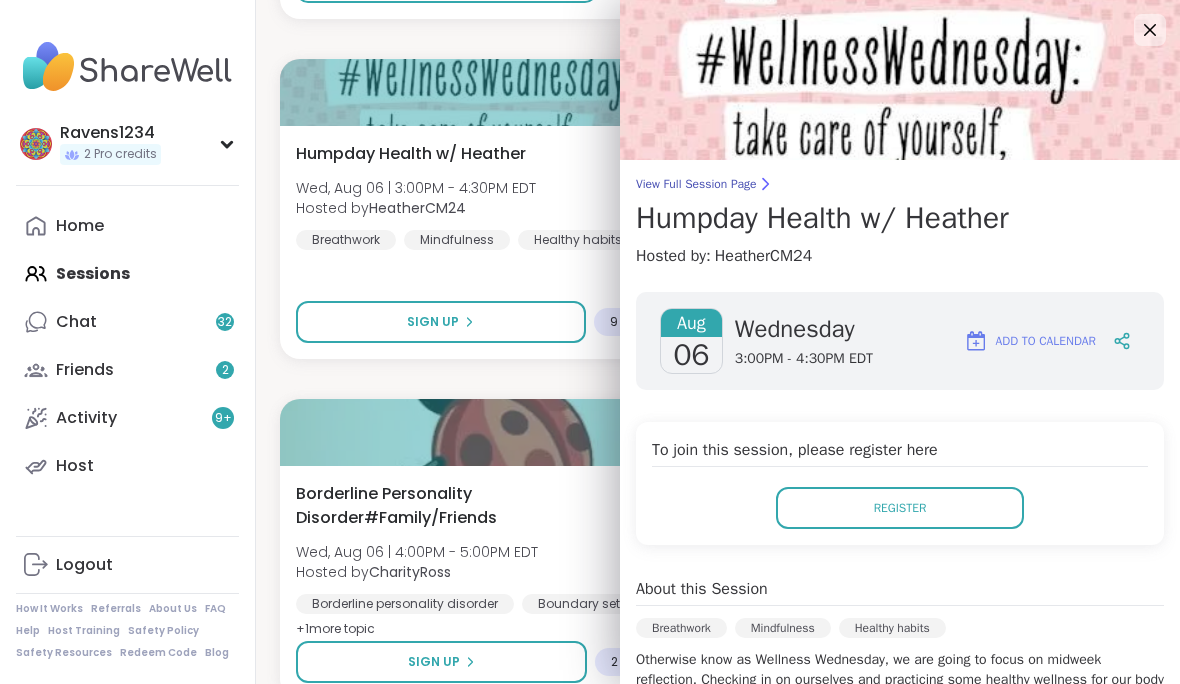 click on "Register" at bounding box center (900, 508) 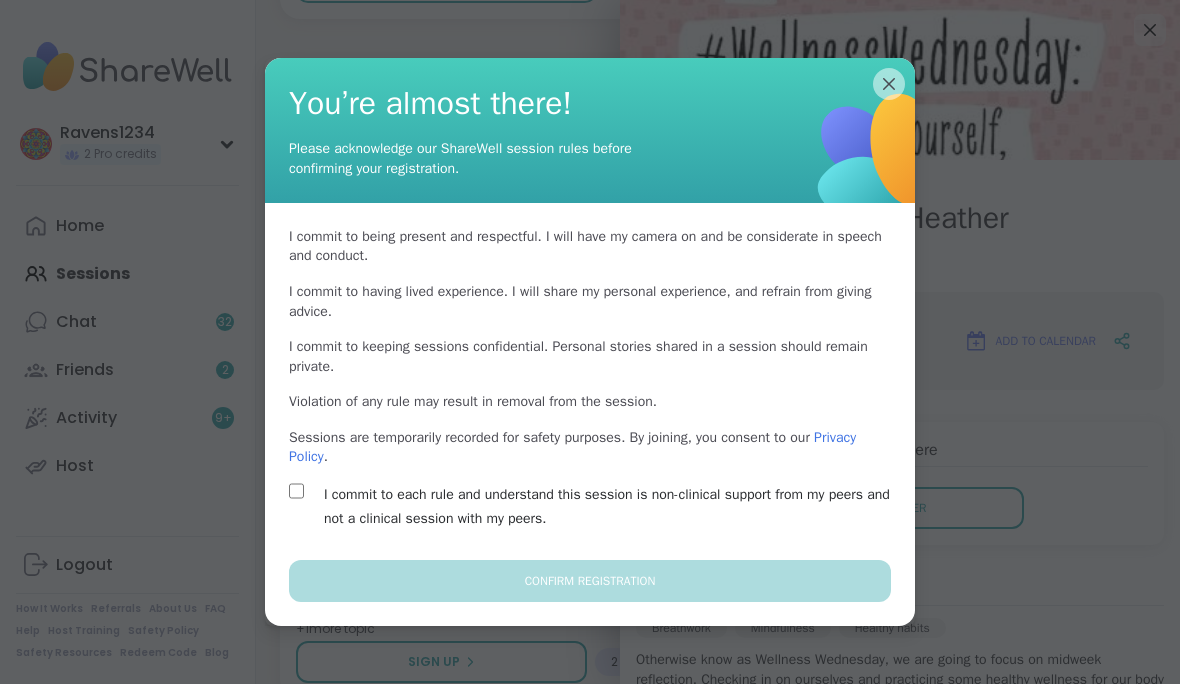 click on "I commit to each rule and understand this session is non-clinical support from my peers and not a clinical session with my peers." at bounding box center (613, 507) 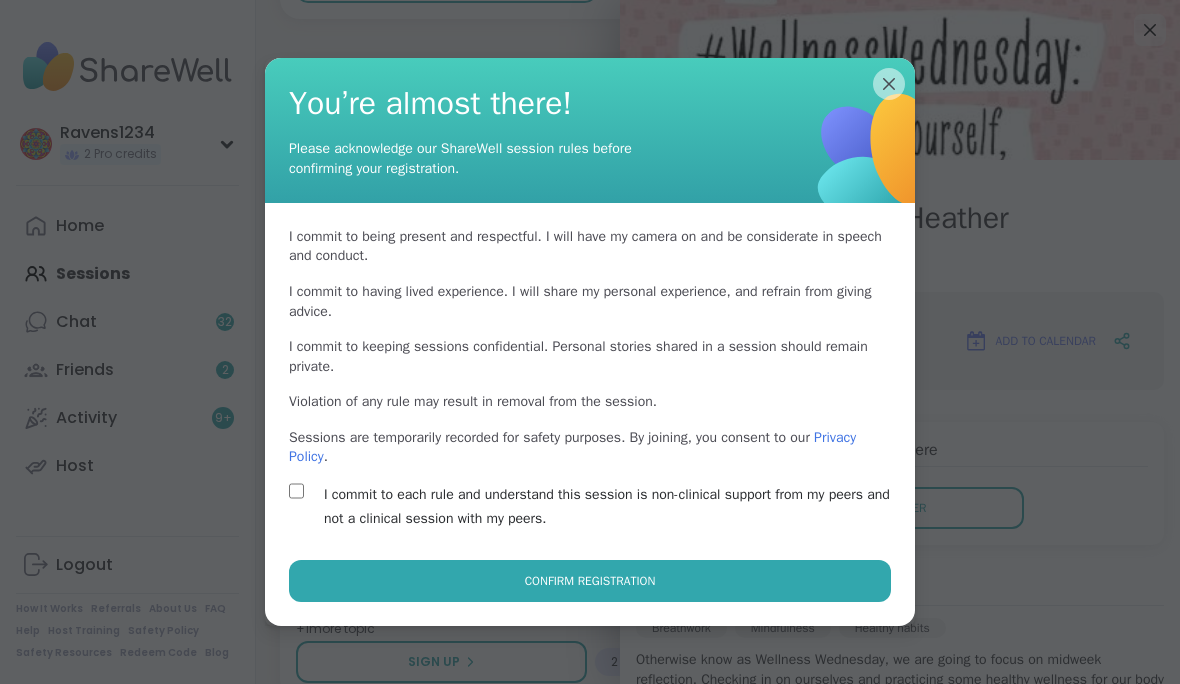 click on "Confirm Registration" at bounding box center [590, 581] 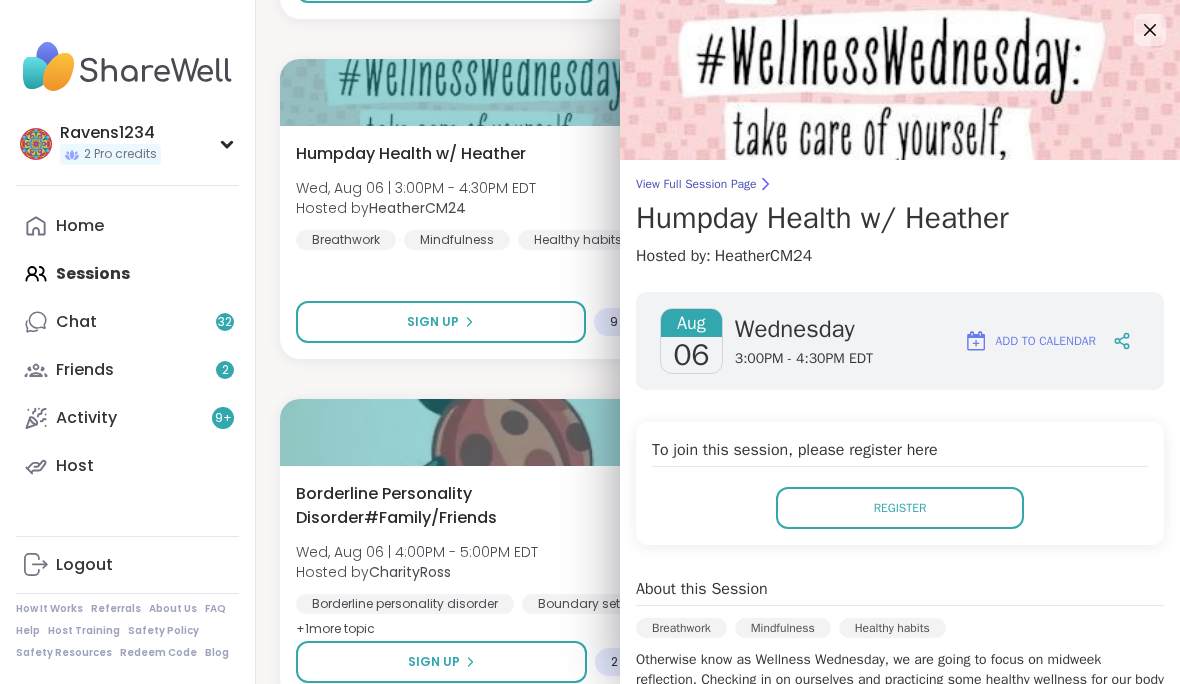 click on "Healthy habits" at bounding box center [578, 240] 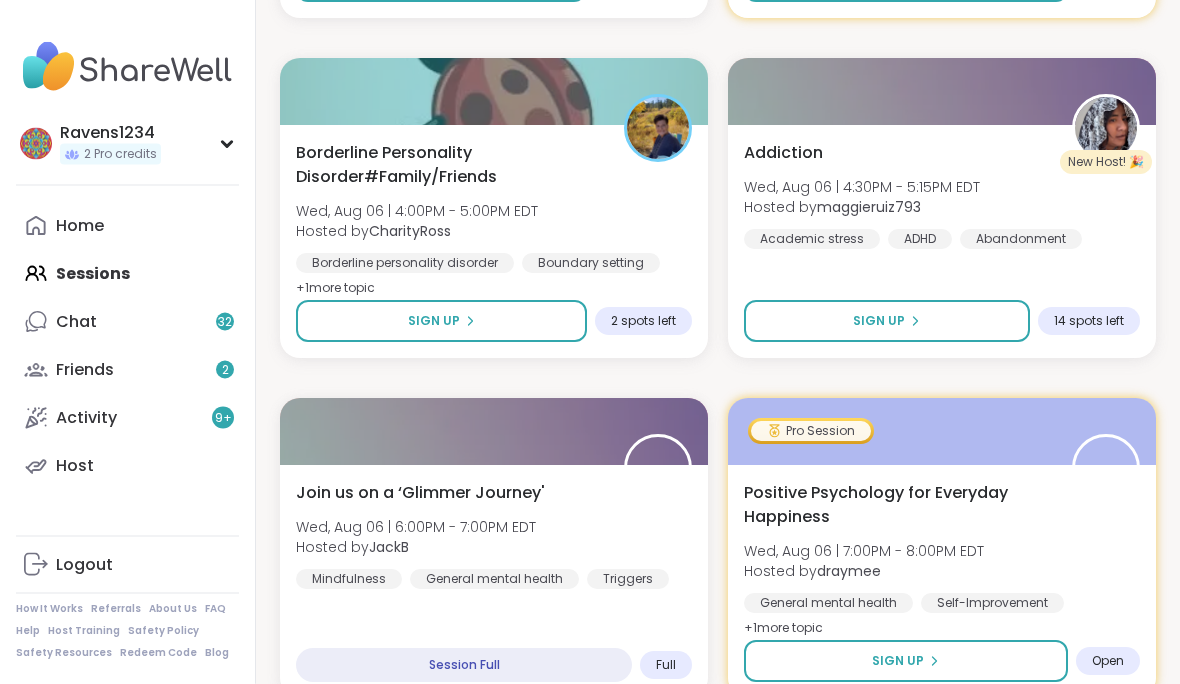 scroll, scrollTop: 5796, scrollLeft: 0, axis: vertical 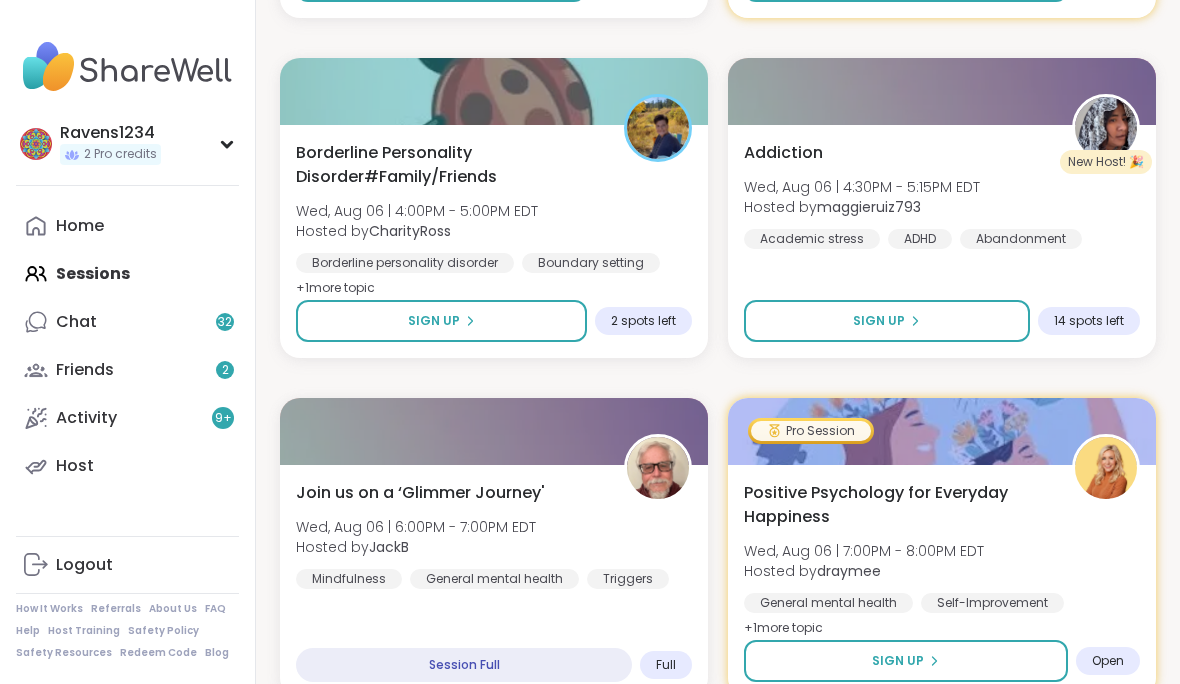 click on "Borderline Personality Disorder#Family/Friends Wed, Aug 06 | 4:00PM - 5:00PM EDT Hosted by  CharityRoss Borderline personality disorder Boundary setting Family + 1  more topic" at bounding box center (494, 221) 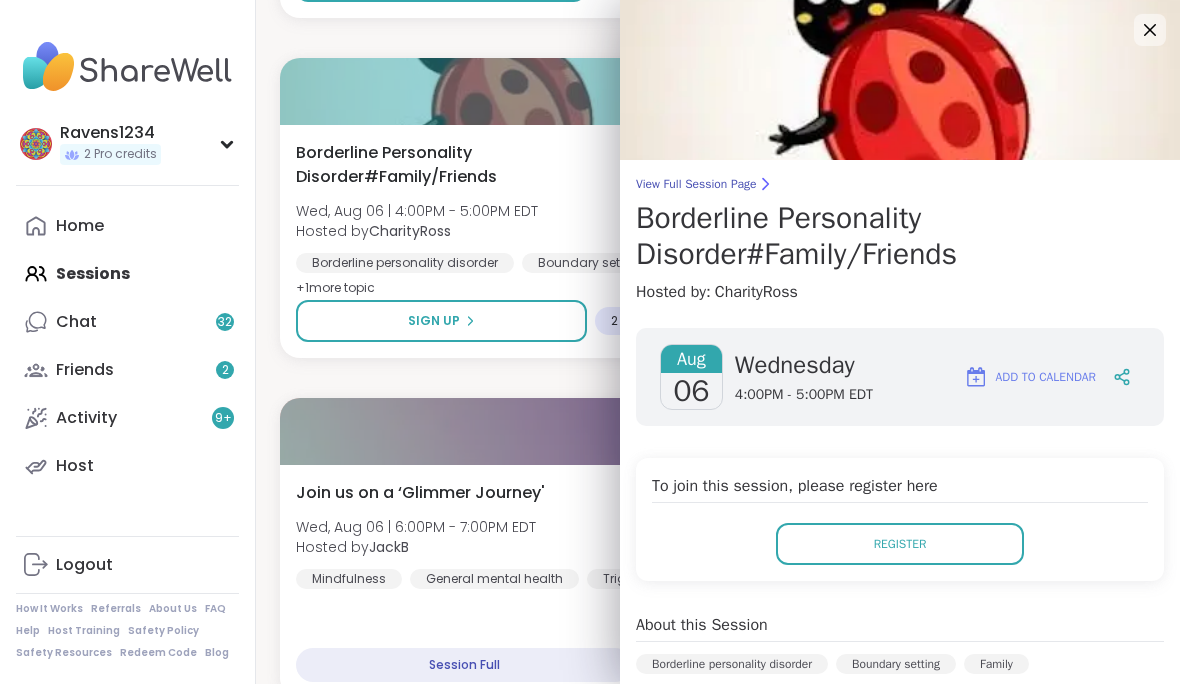 click 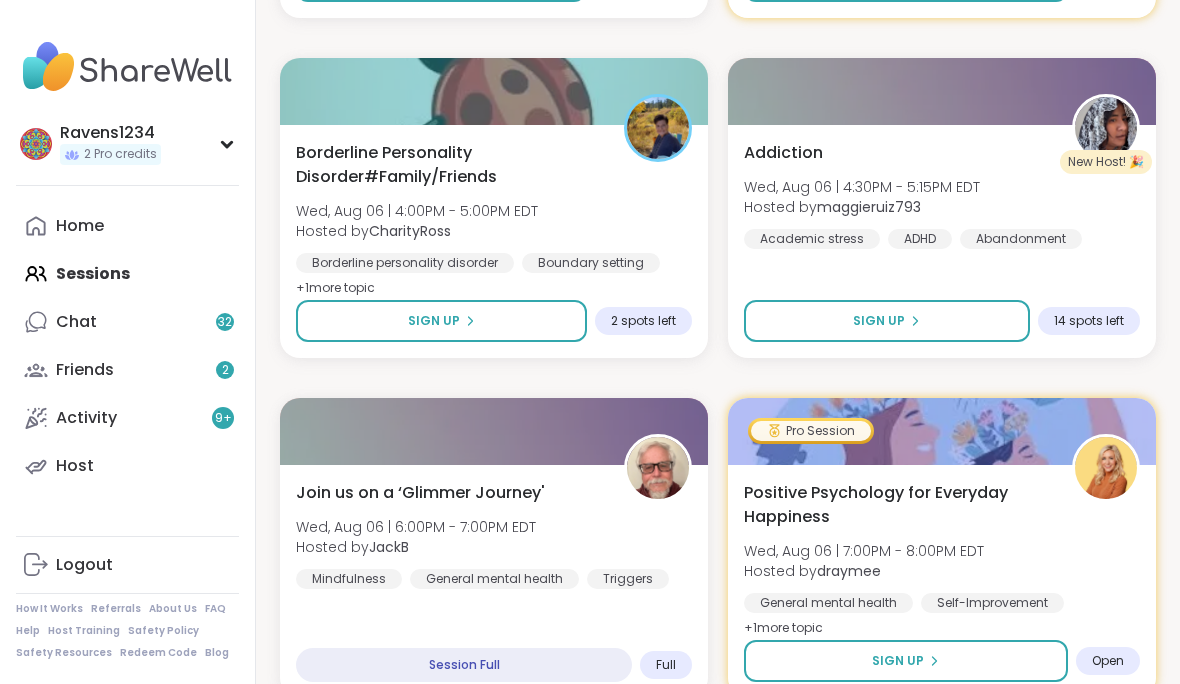 scroll, scrollTop: 5813, scrollLeft: 0, axis: vertical 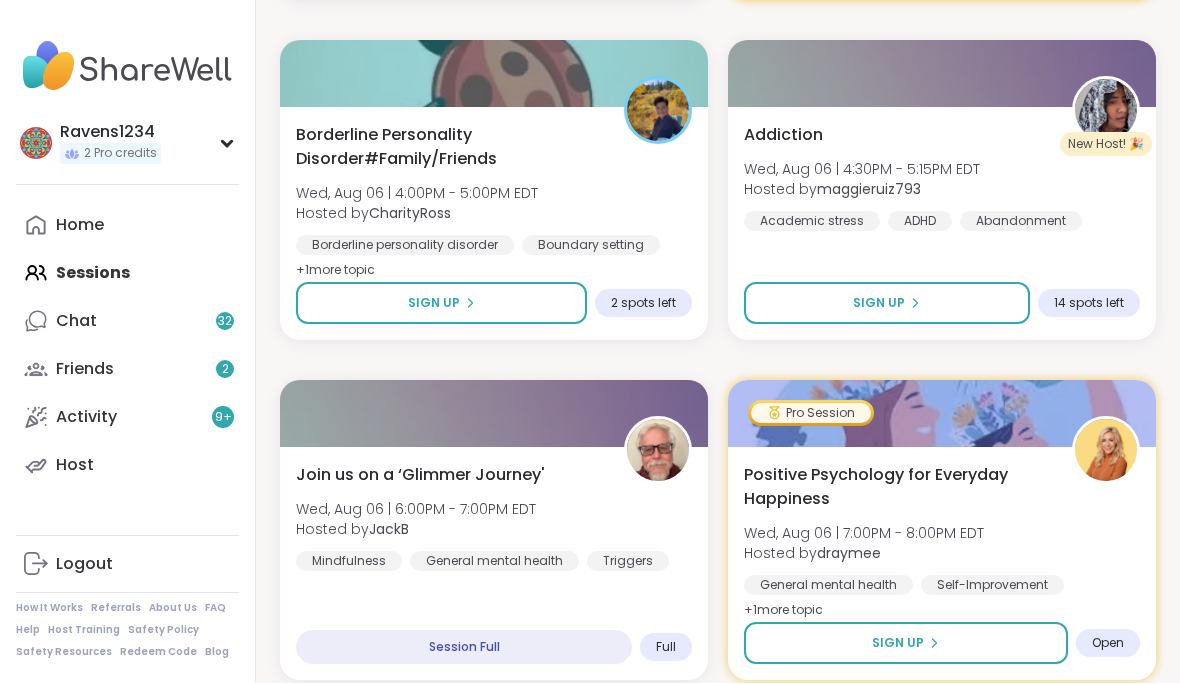 click on "Load more sessions" at bounding box center (718, 722) 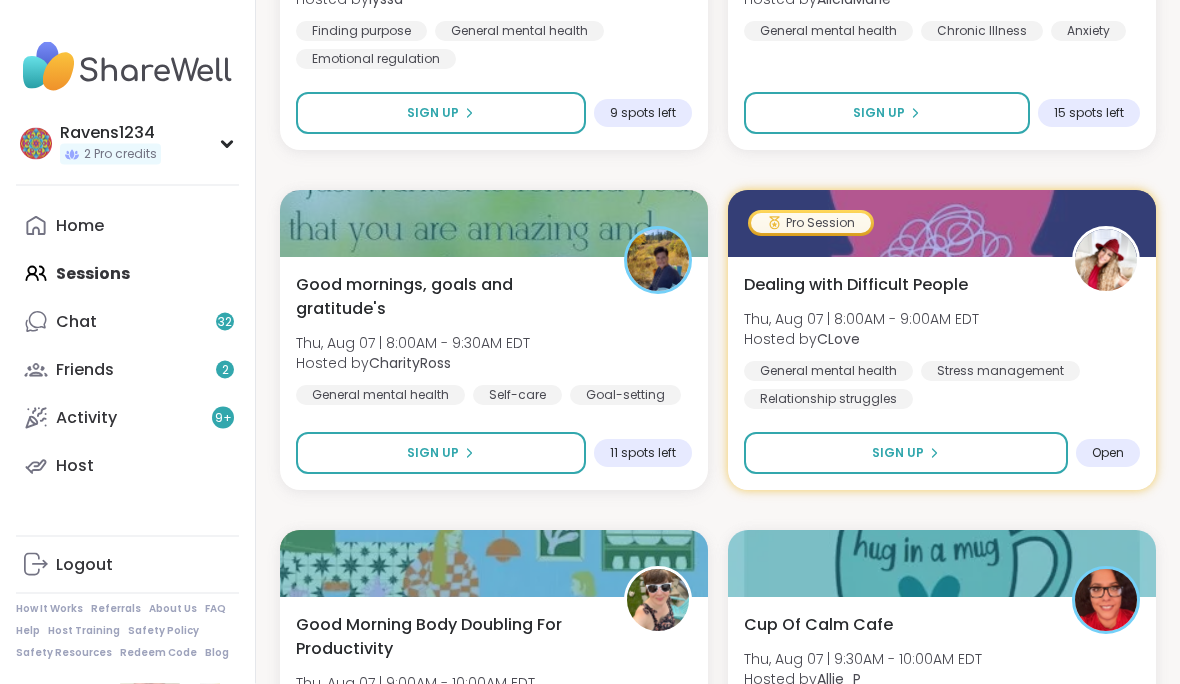 scroll, scrollTop: 8047, scrollLeft: 0, axis: vertical 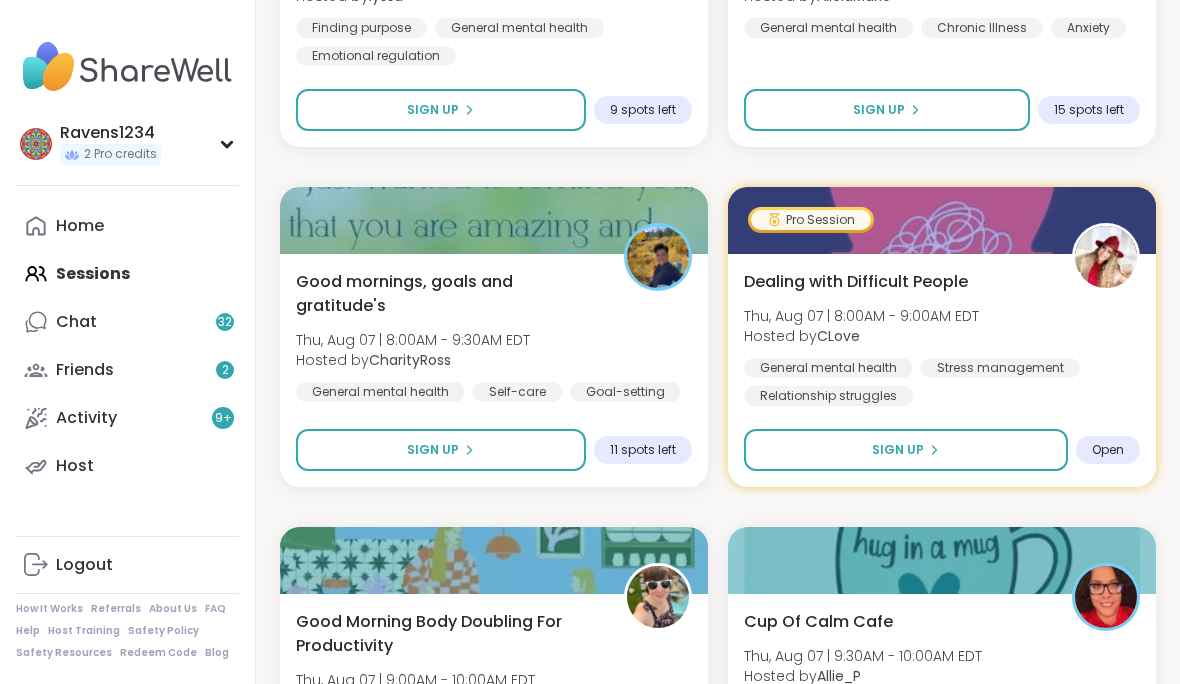 click on "11 spots left" at bounding box center [643, 450] 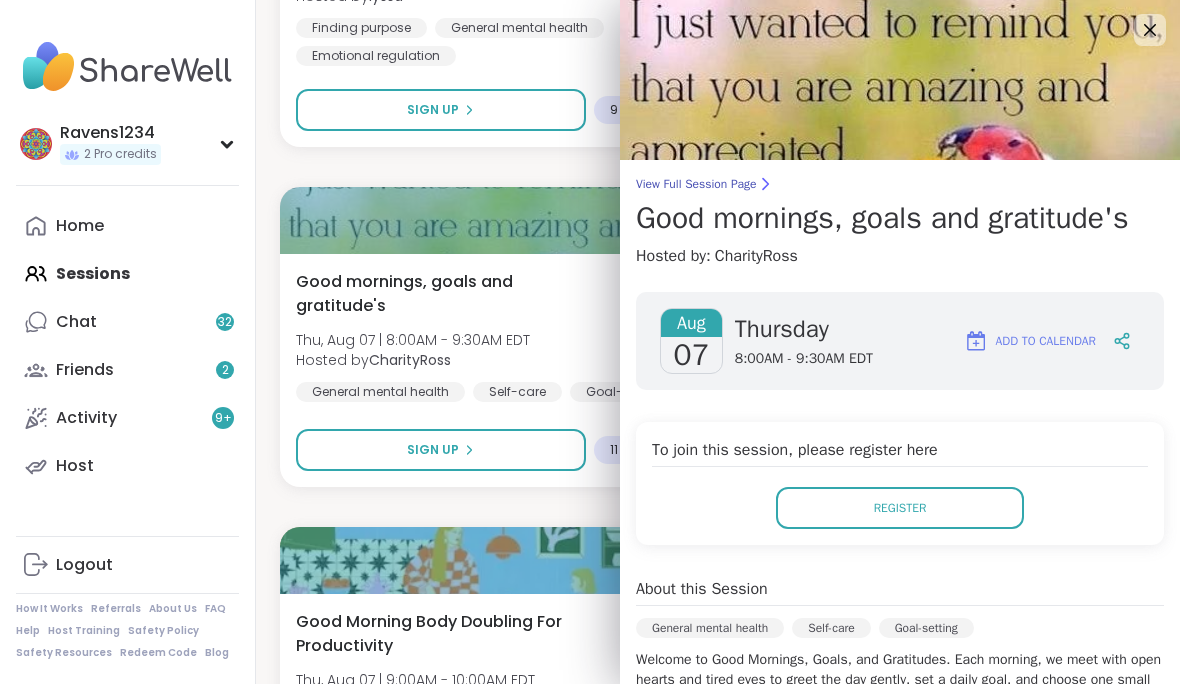 click on "Register" at bounding box center [900, 508] 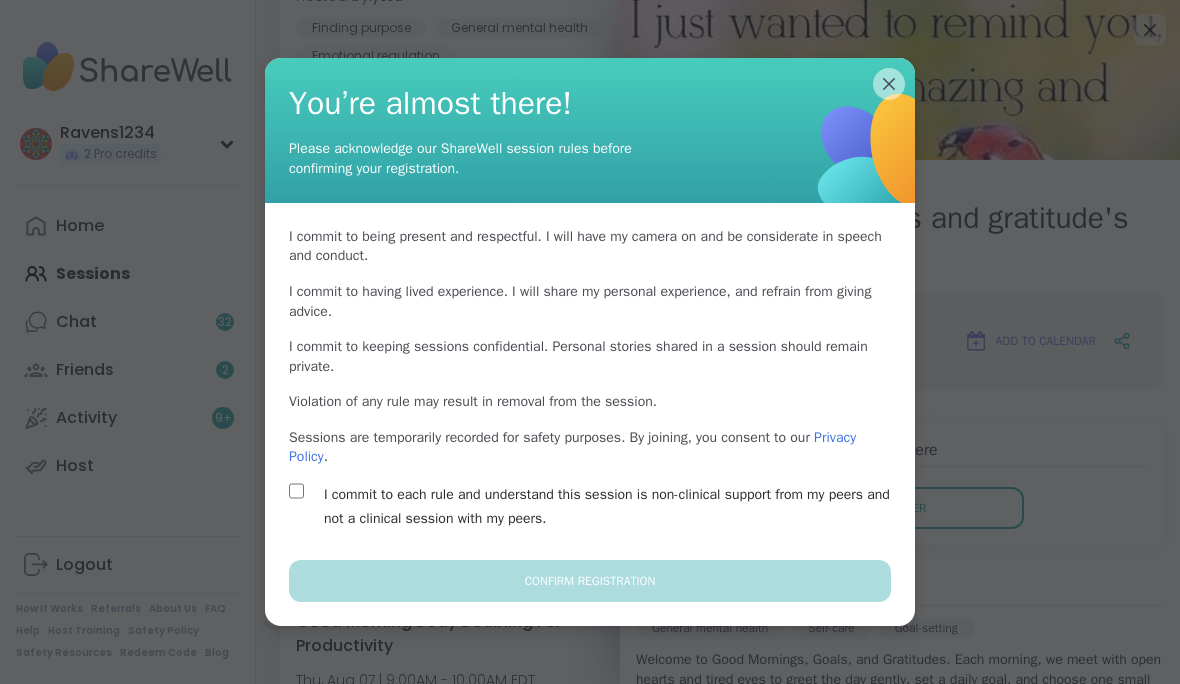 click on "I commit to each rule and understand this session is non-clinical support from my peers and not a clinical session with my peers." at bounding box center [613, 507] 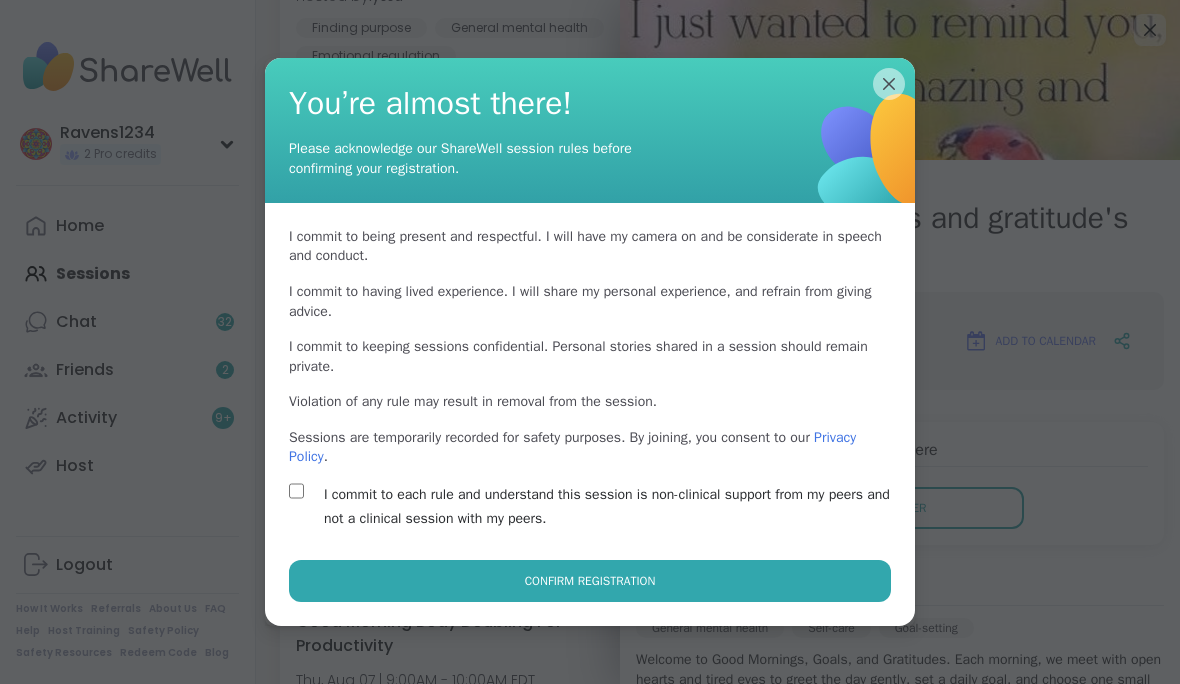 click on "Confirm Registration" at bounding box center (590, 581) 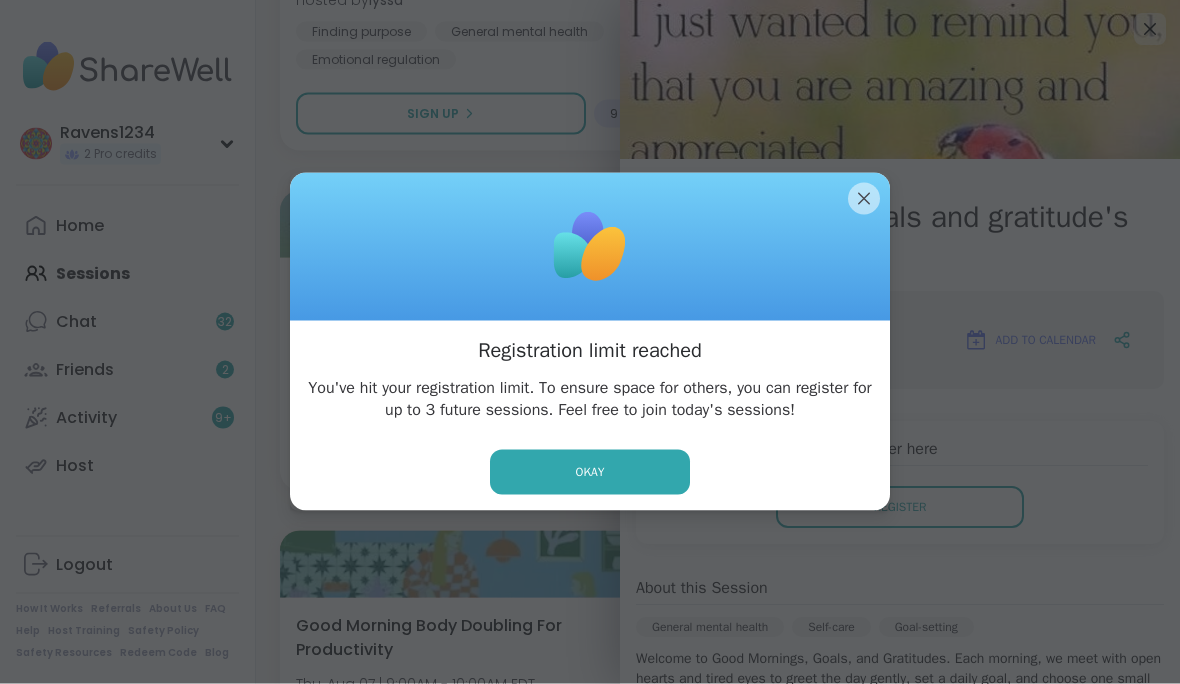 scroll, scrollTop: 8032, scrollLeft: 0, axis: vertical 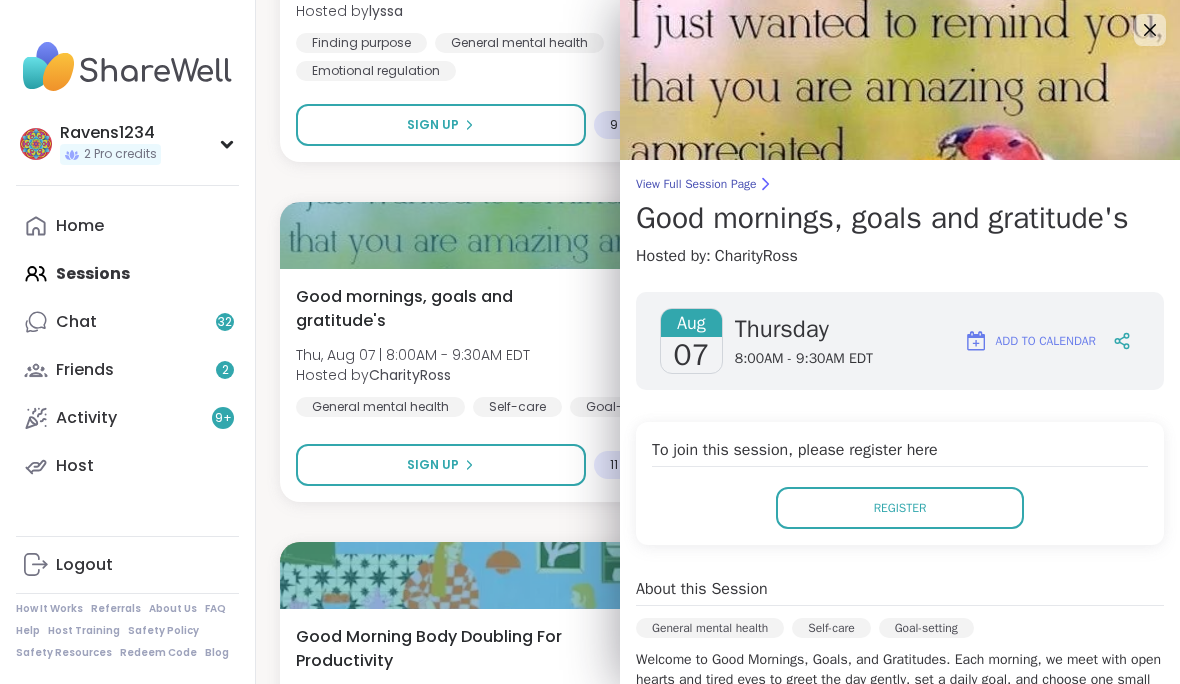 click on "Good mornings, goals and gratitude's Thu, Aug 07 | 8:00AM - 9:30AM EDT Hosted by  CharityRoss General mental health Self-care Goal-setting" at bounding box center [494, 351] 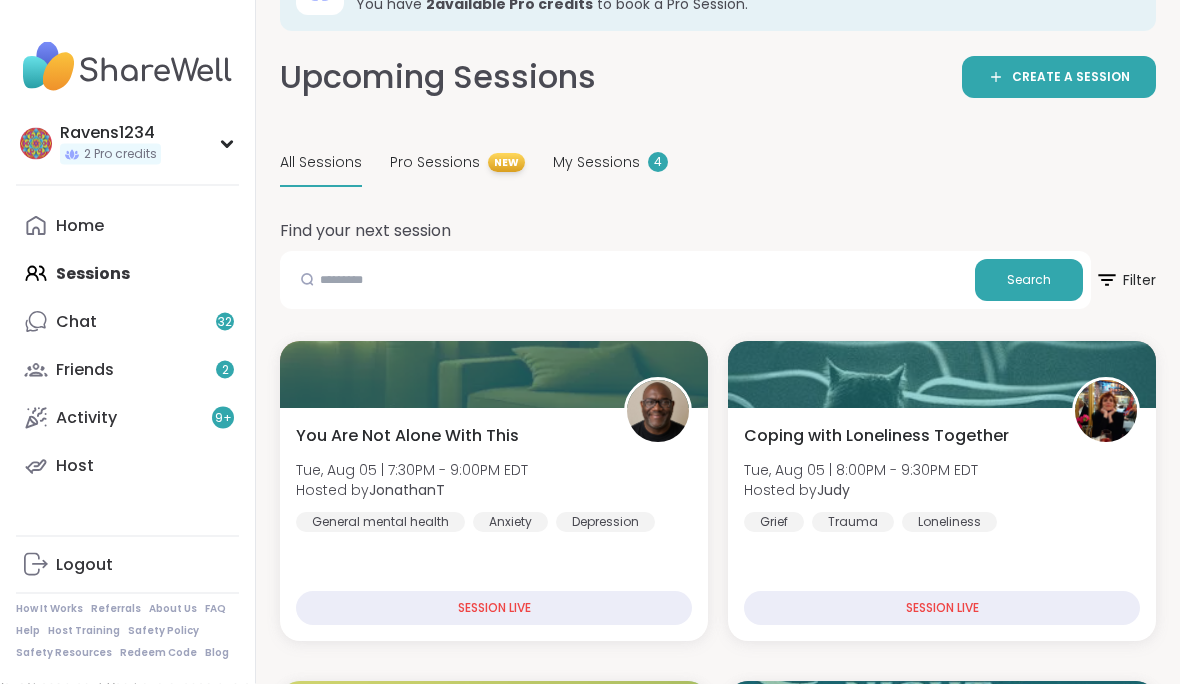 scroll, scrollTop: 43, scrollLeft: 0, axis: vertical 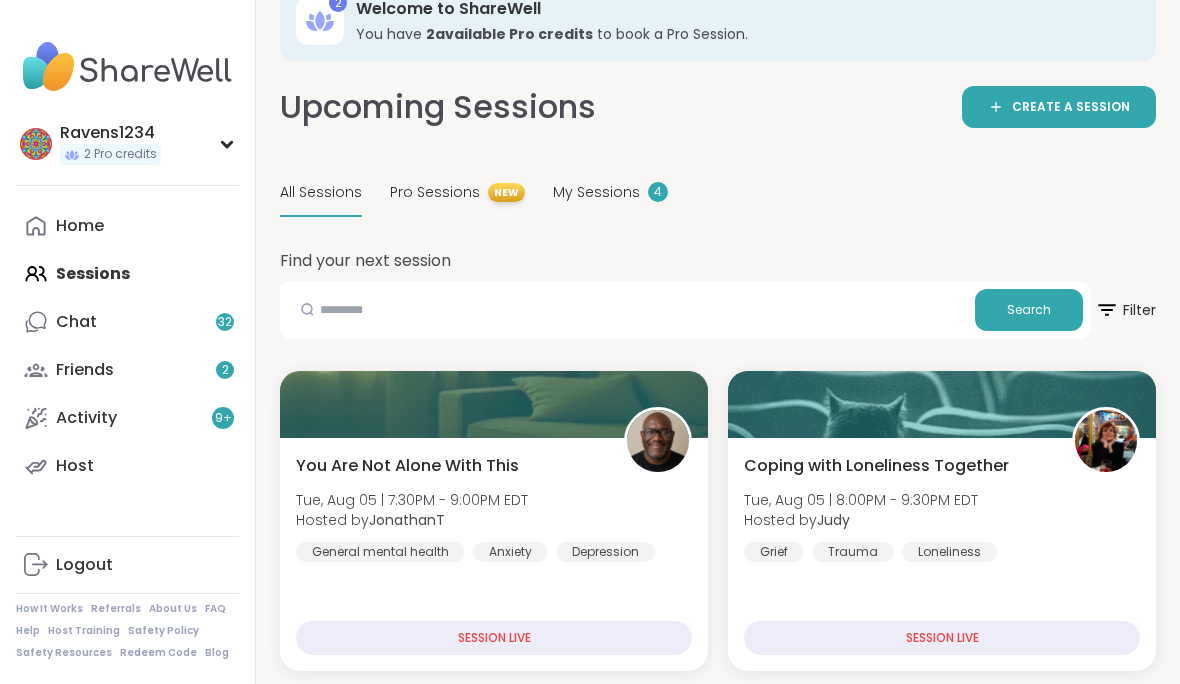 click on "Home Sessions Chat 32 Friends 2 Activity 9 + Host" at bounding box center [127, 346] 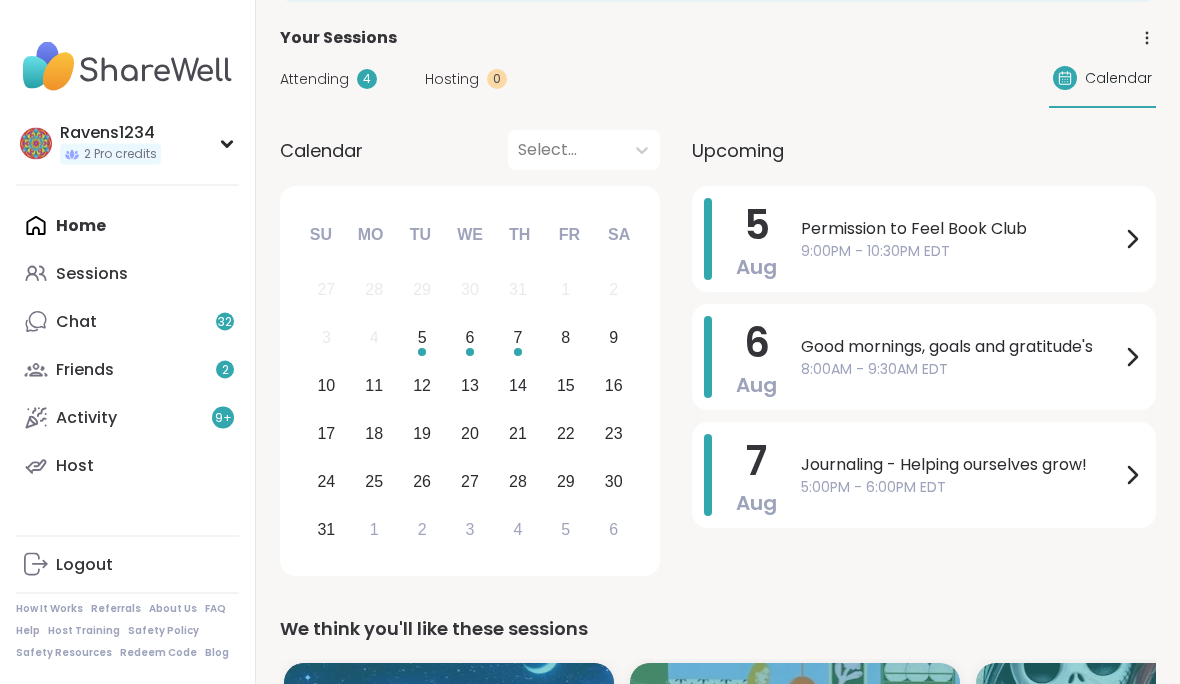 scroll, scrollTop: 105, scrollLeft: 0, axis: vertical 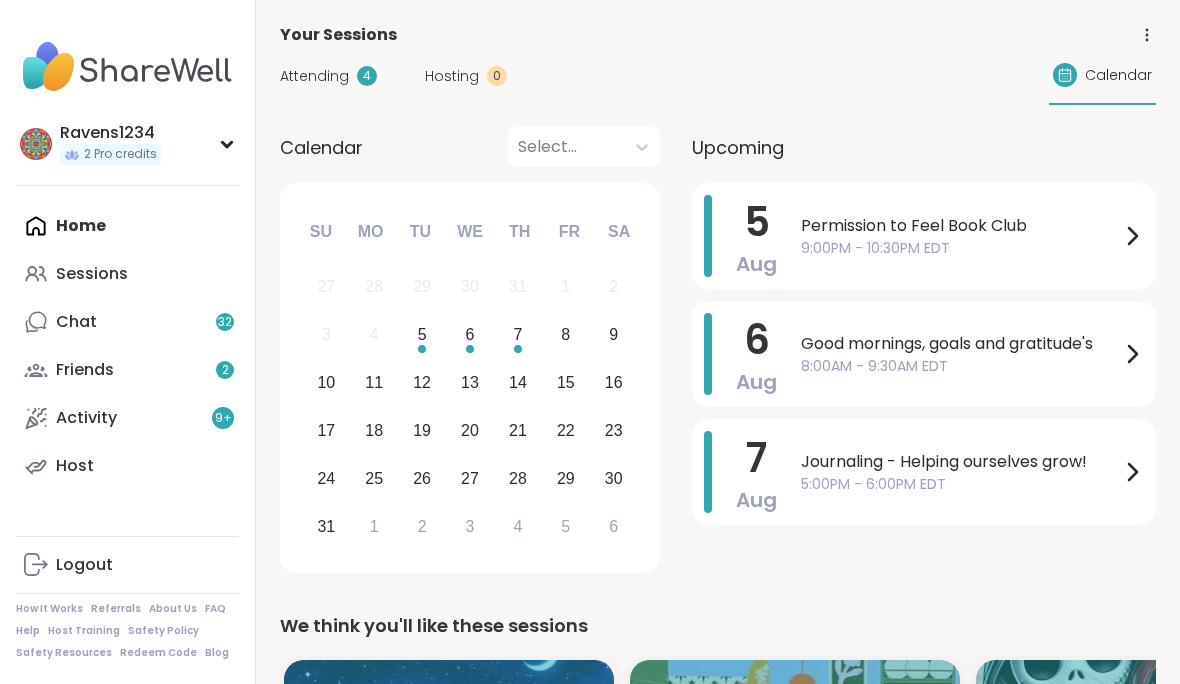 click on "Calendar" at bounding box center [1118, 75] 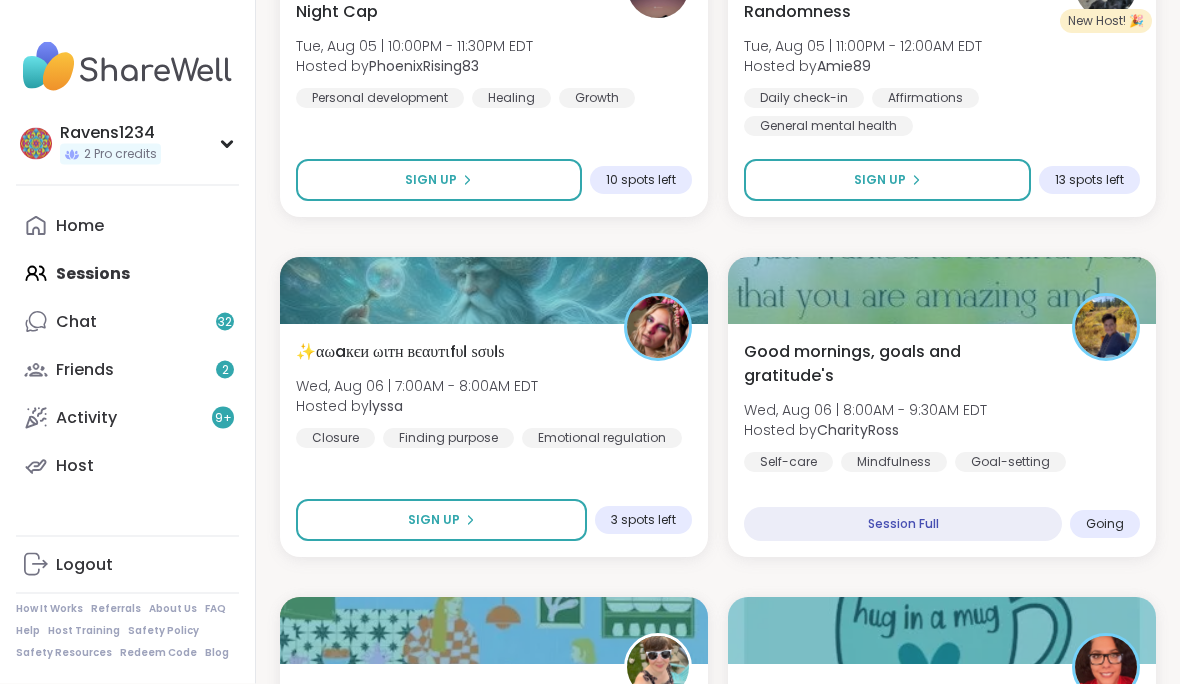 scroll, scrollTop: 2222, scrollLeft: 0, axis: vertical 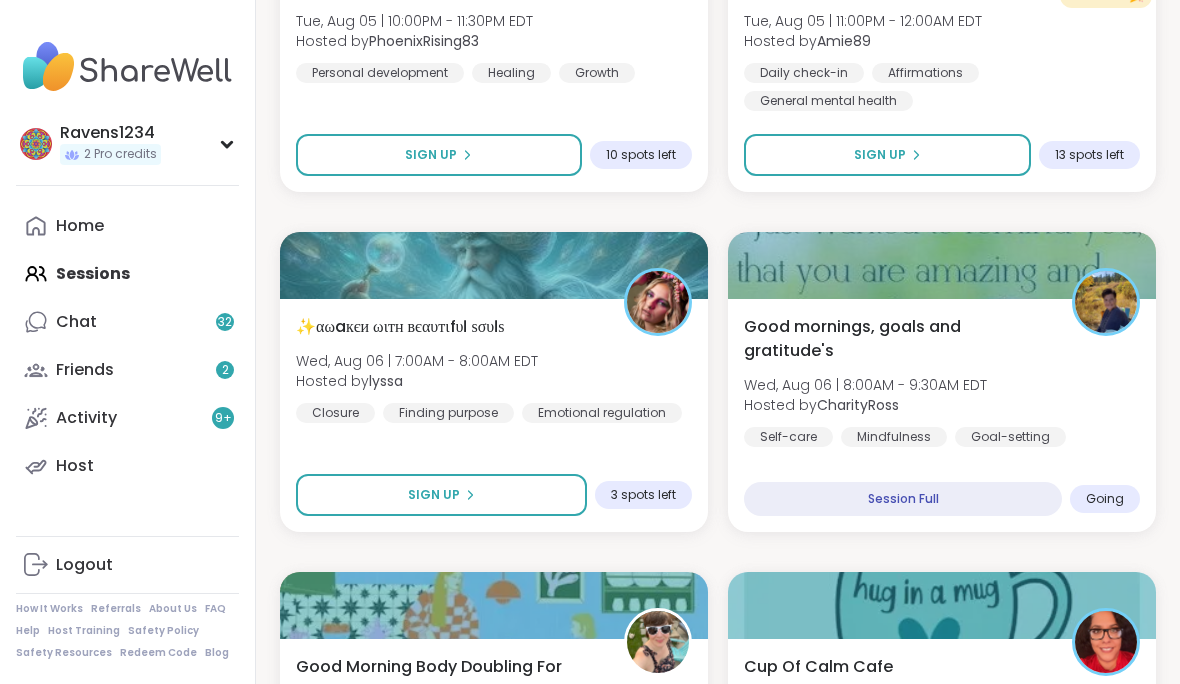 click on "Session Full" at bounding box center (903, 499) 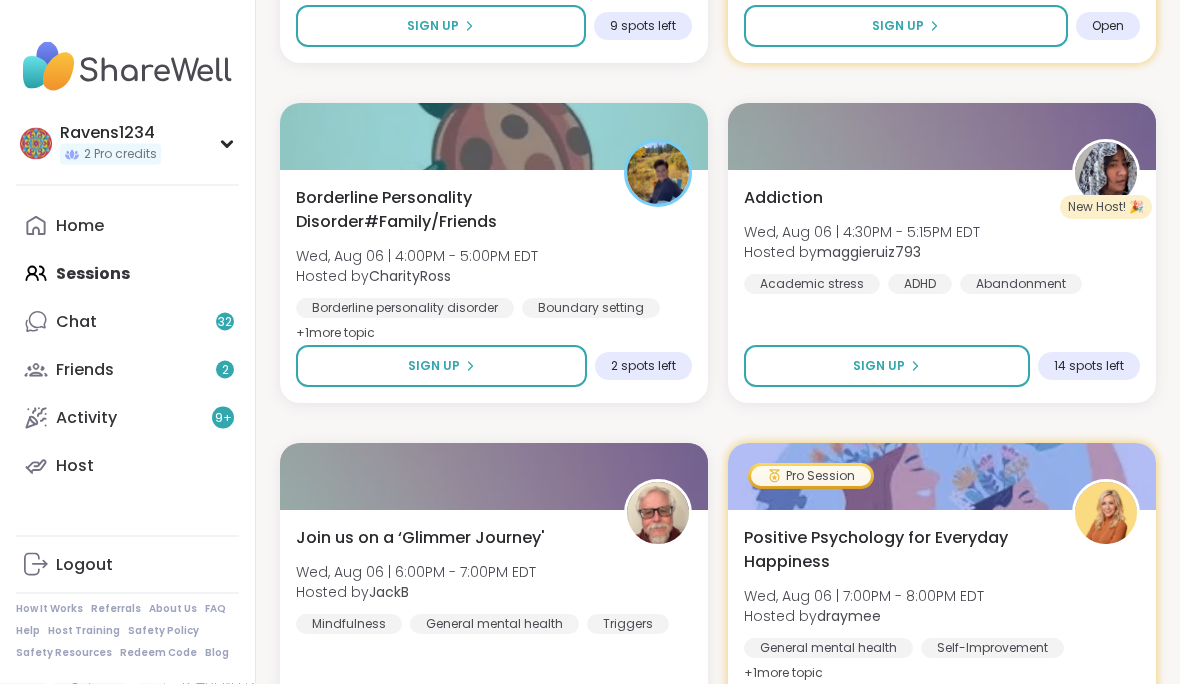 scroll, scrollTop: 5751, scrollLeft: 0, axis: vertical 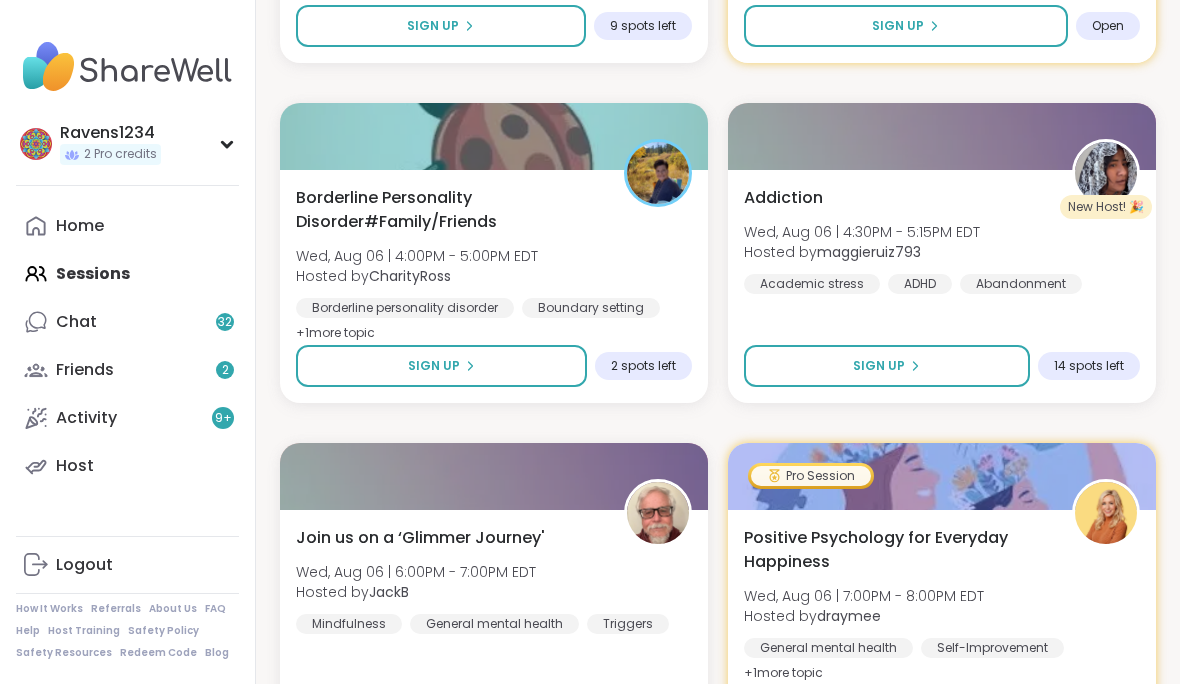 click on "Borderline Personality Disorder#Family/Friends Wed, Aug 06 | 4:00PM - 5:00PM EDT Hosted by  CharityRoss Borderline personality disorder Boundary setting Family + 1  more topic" at bounding box center (494, 266) 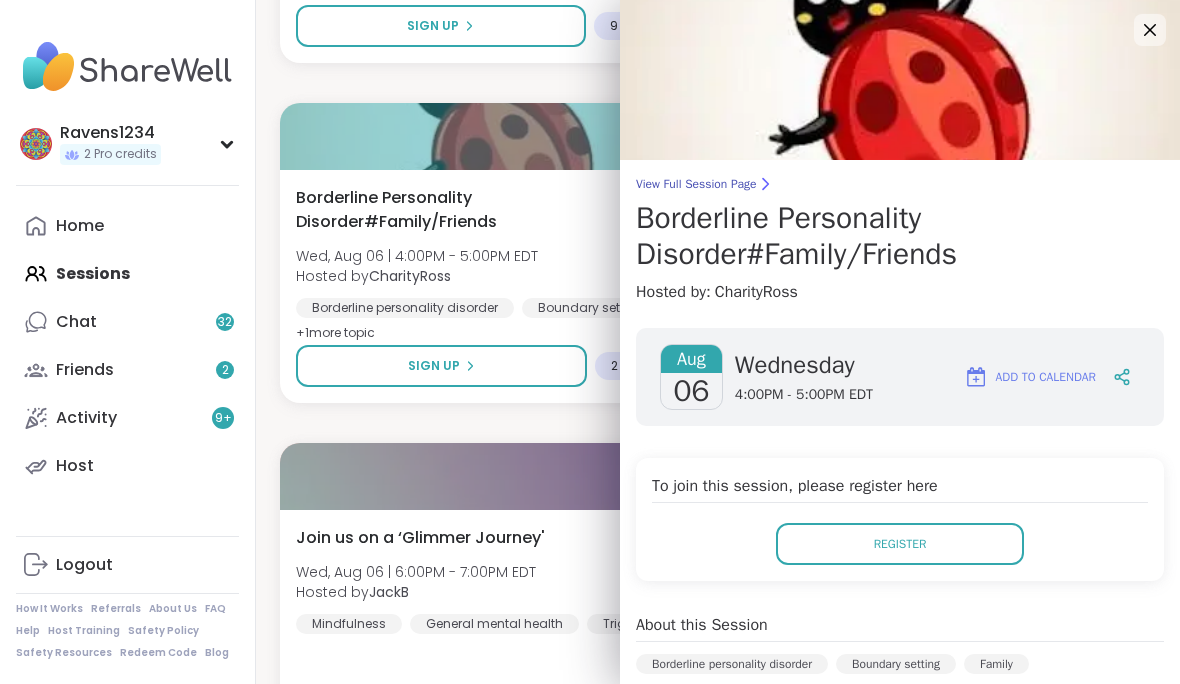 scroll, scrollTop: 0, scrollLeft: 0, axis: both 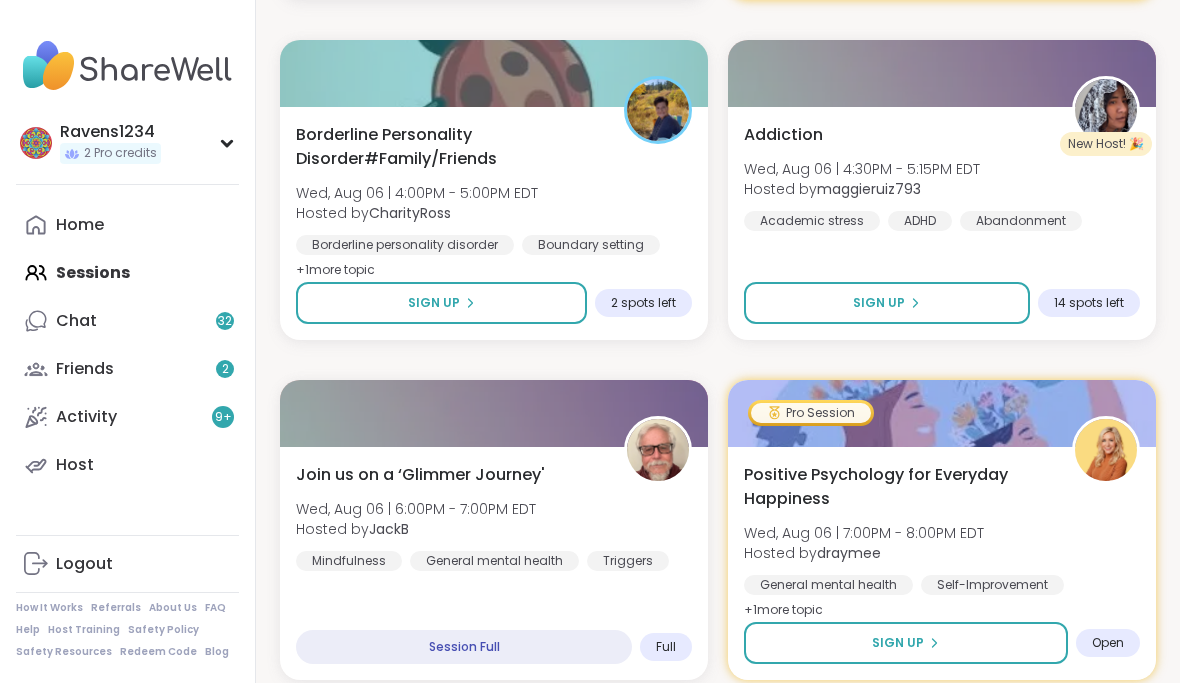 click on "Load more sessions" at bounding box center (718, 722) 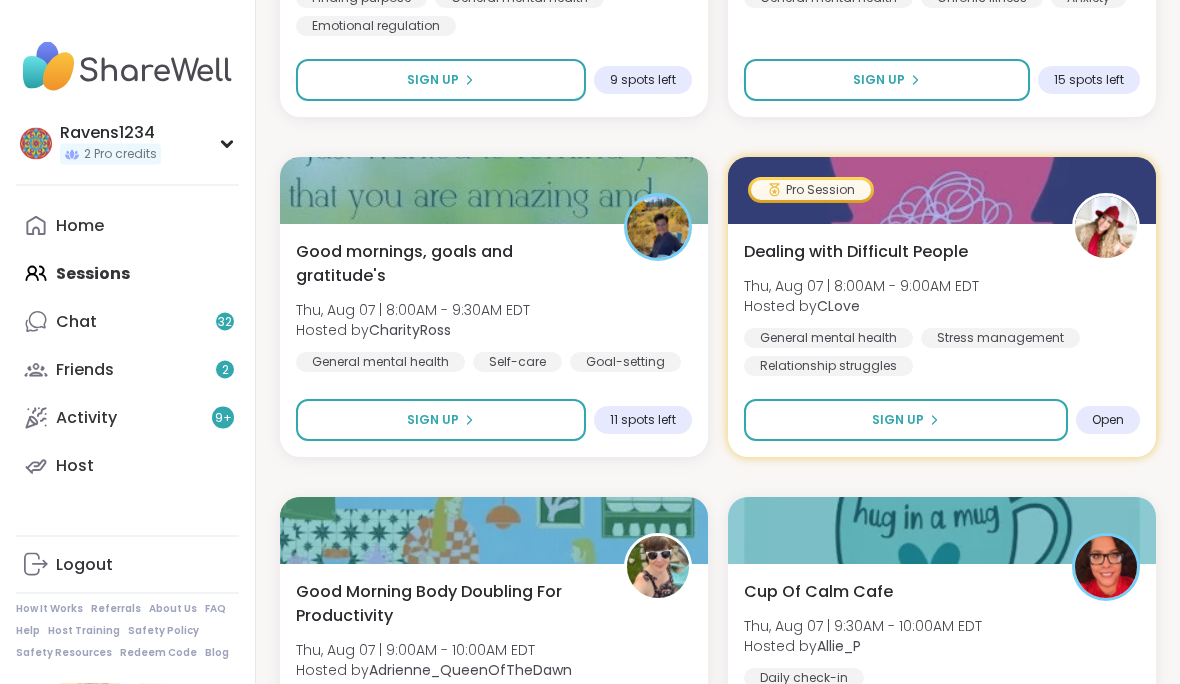 scroll, scrollTop: 8077, scrollLeft: 0, axis: vertical 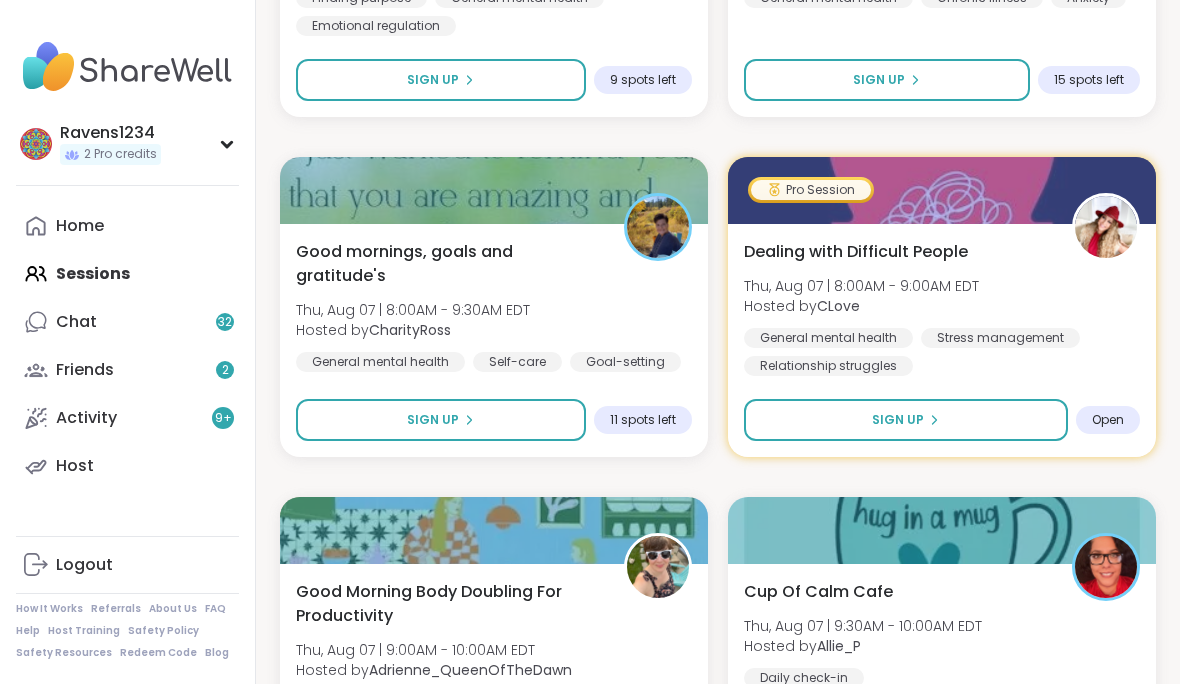 click on "11 spots left" at bounding box center [643, 420] 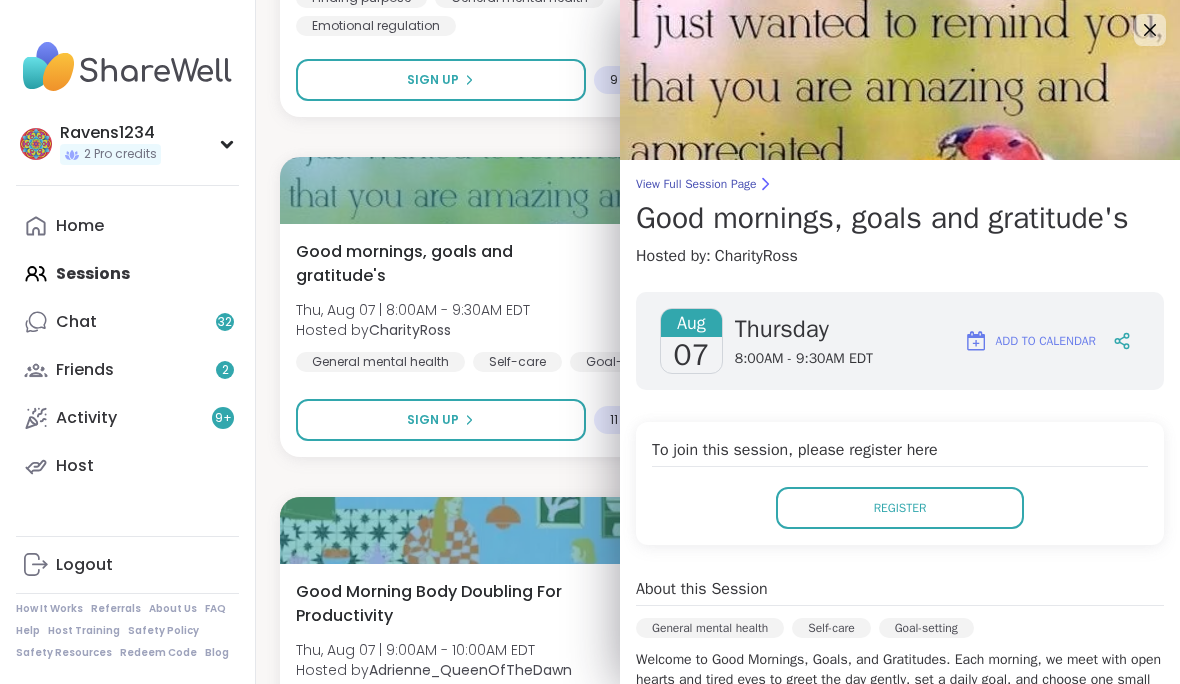 click on "Register" at bounding box center [900, 508] 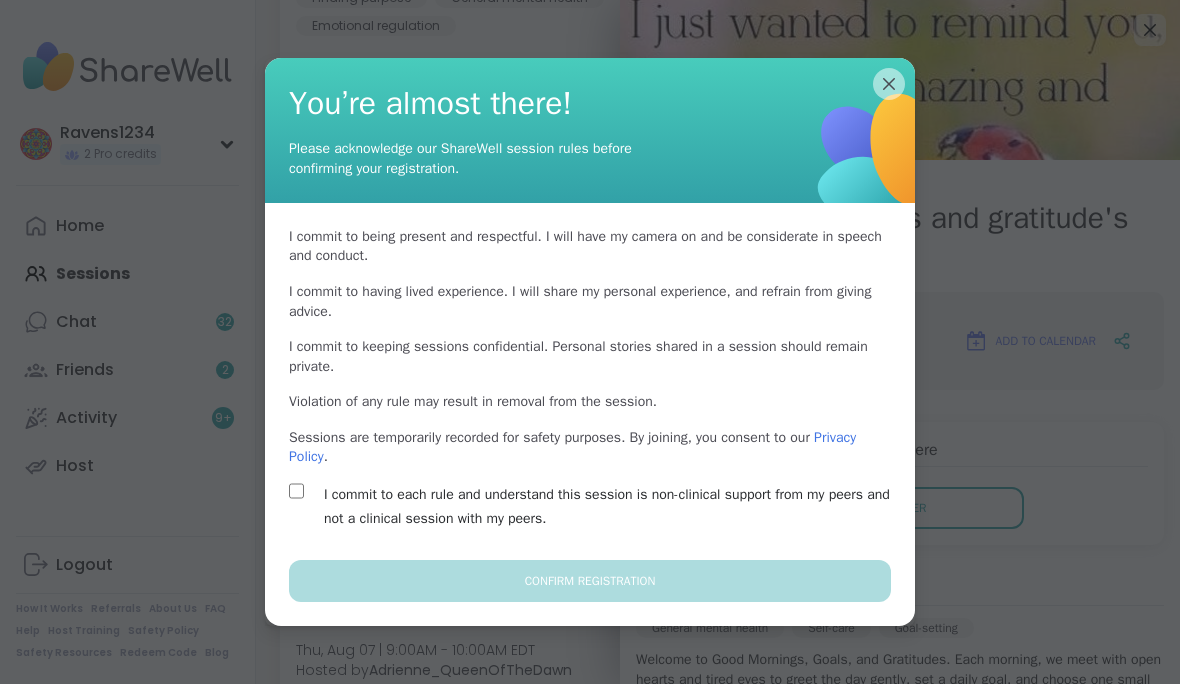 click on "I commit to each rule and understand this session is non-clinical support from my peers and not a clinical session with my peers." at bounding box center [613, 507] 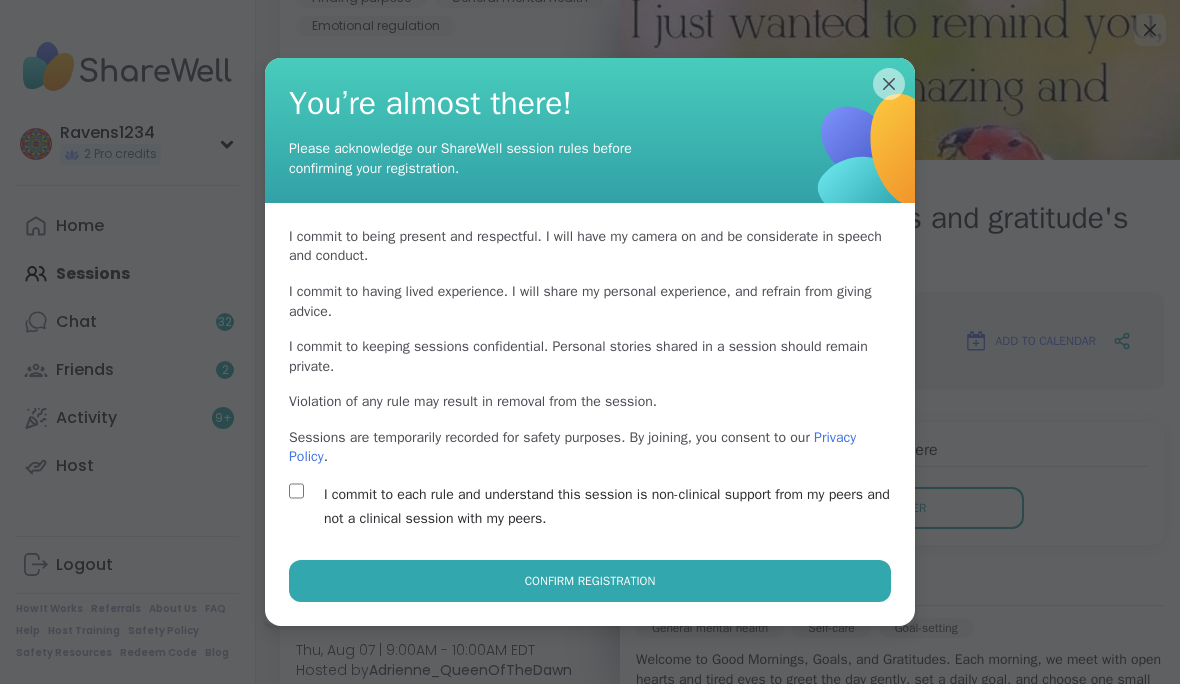 click on "Confirm Registration" at bounding box center (590, 581) 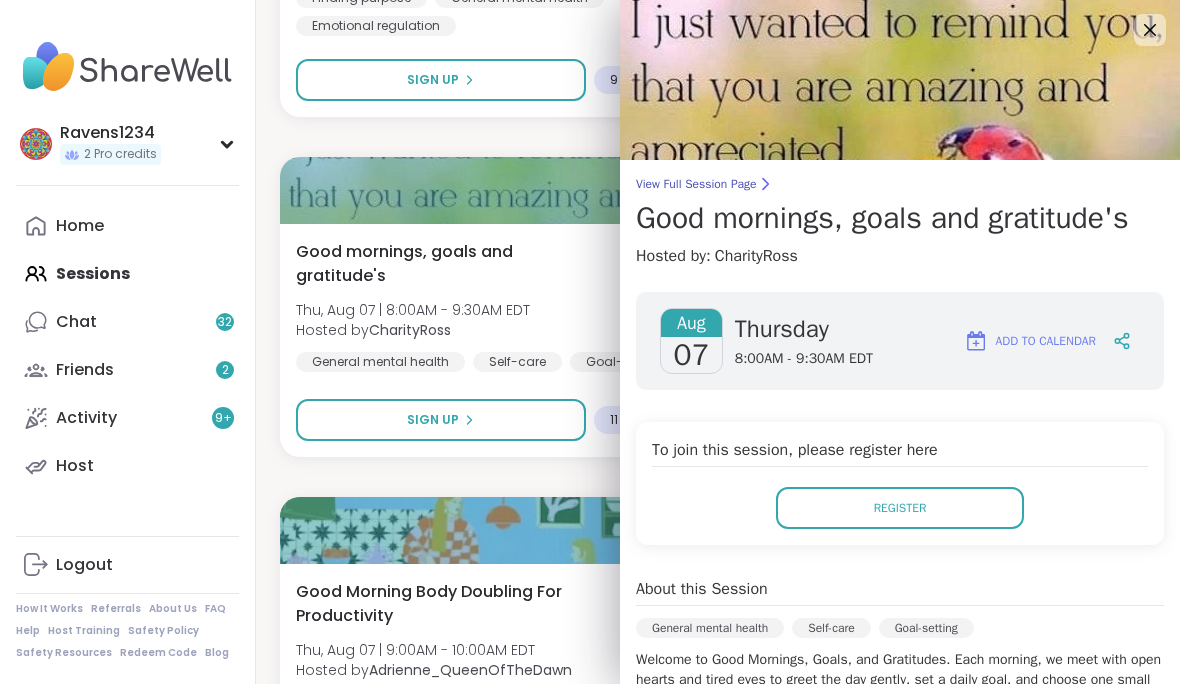 click on "Good mornings, goals and gratitude's" at bounding box center (900, 218) 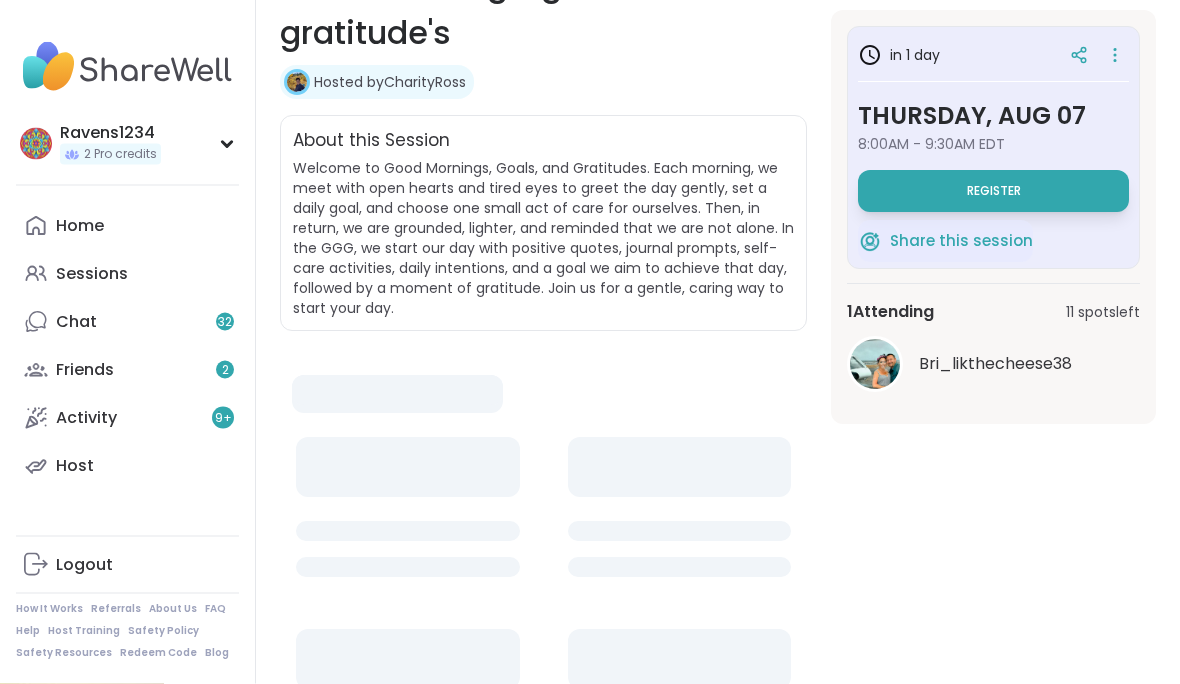 scroll, scrollTop: 0, scrollLeft: 0, axis: both 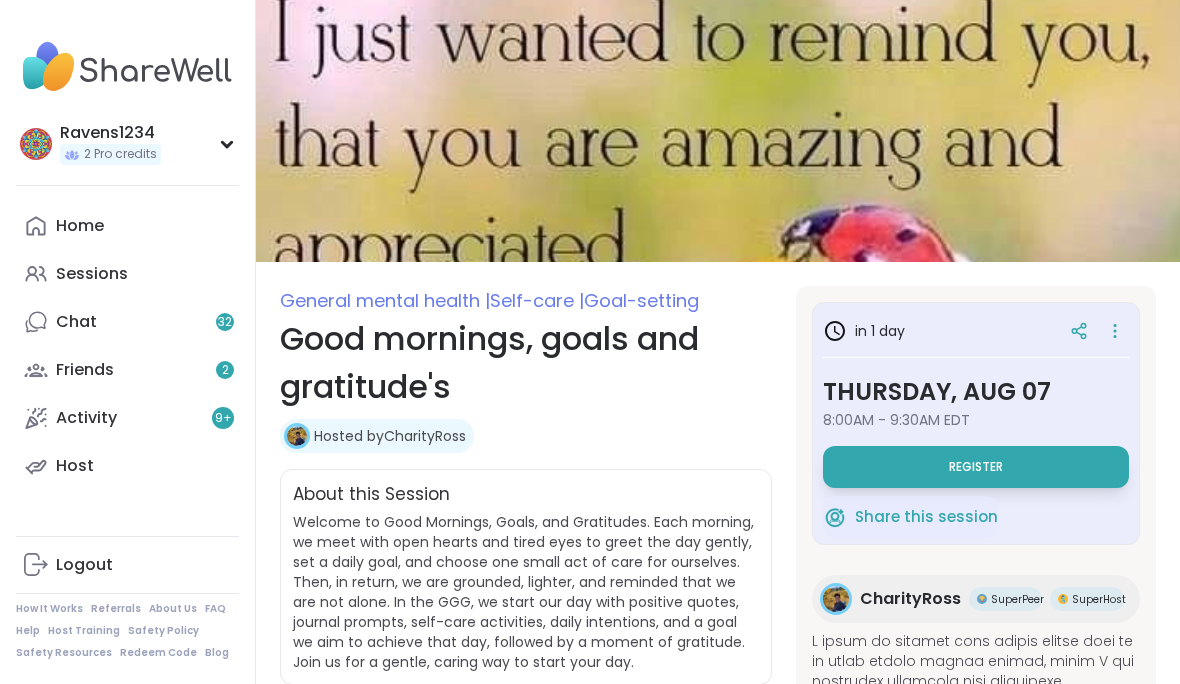 click 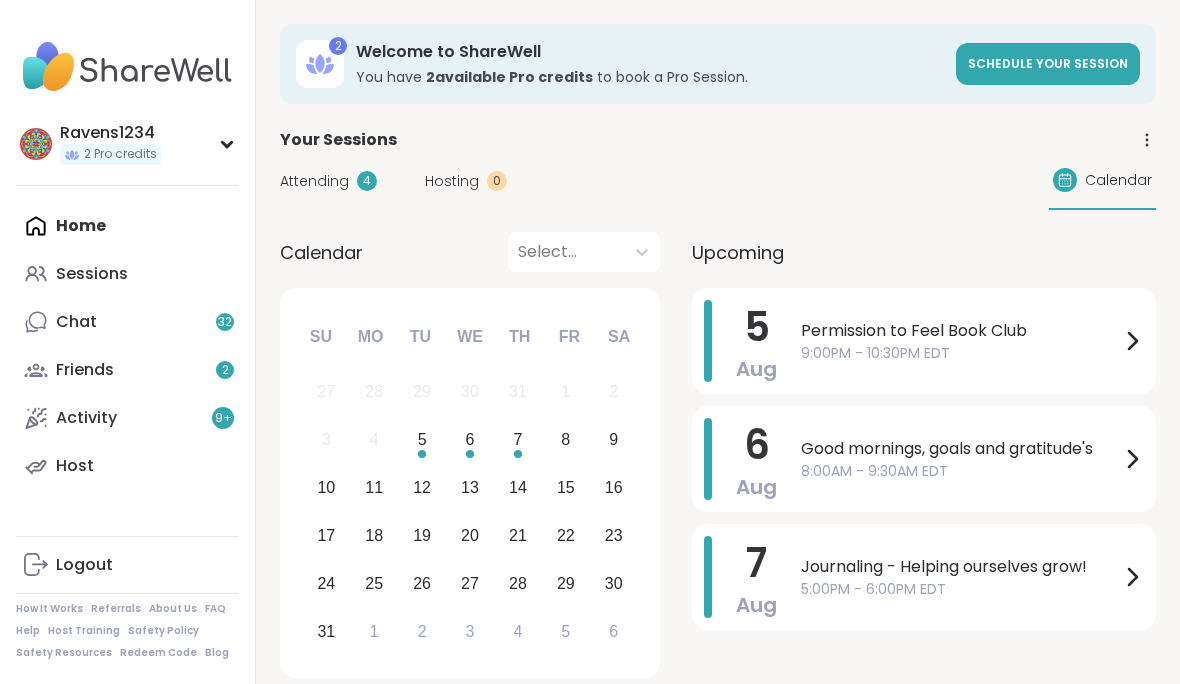 click on "Sessions" at bounding box center [127, 274] 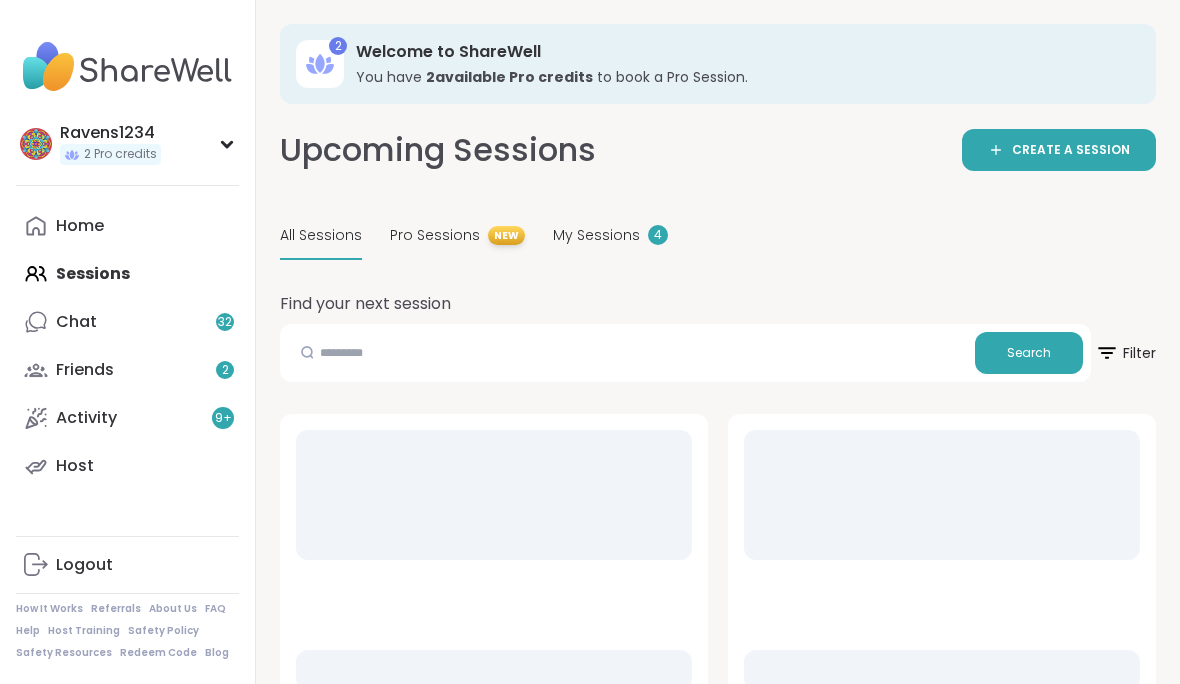 click on "4" at bounding box center [658, 235] 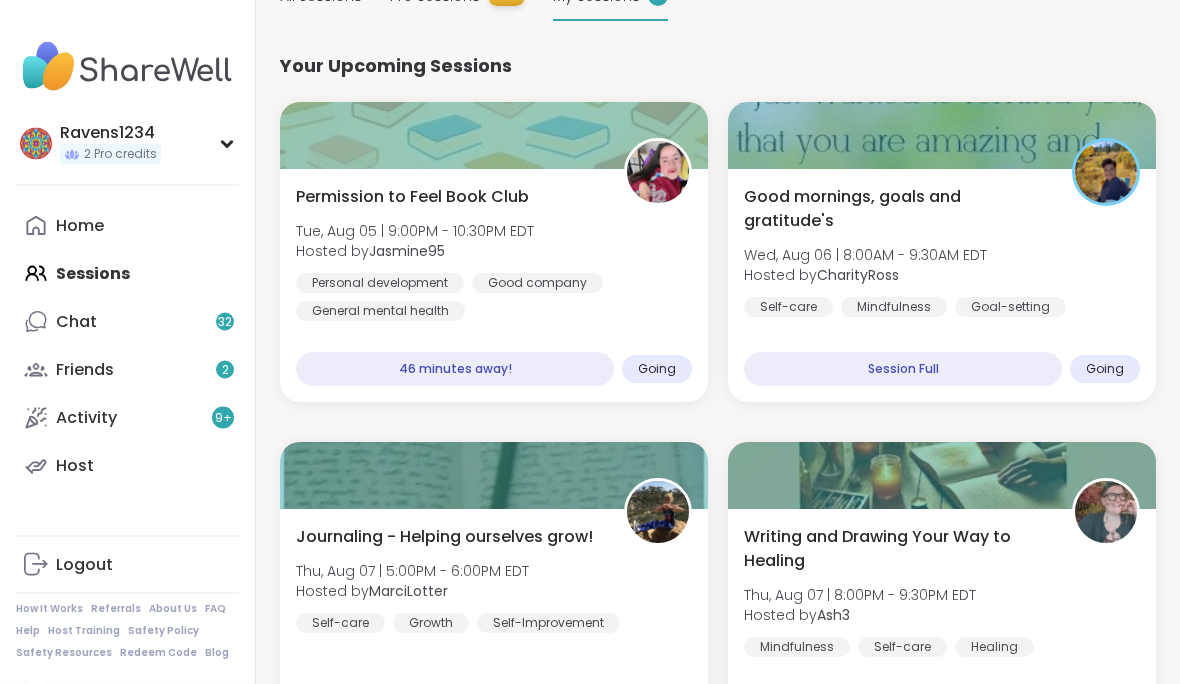 scroll, scrollTop: 238, scrollLeft: 0, axis: vertical 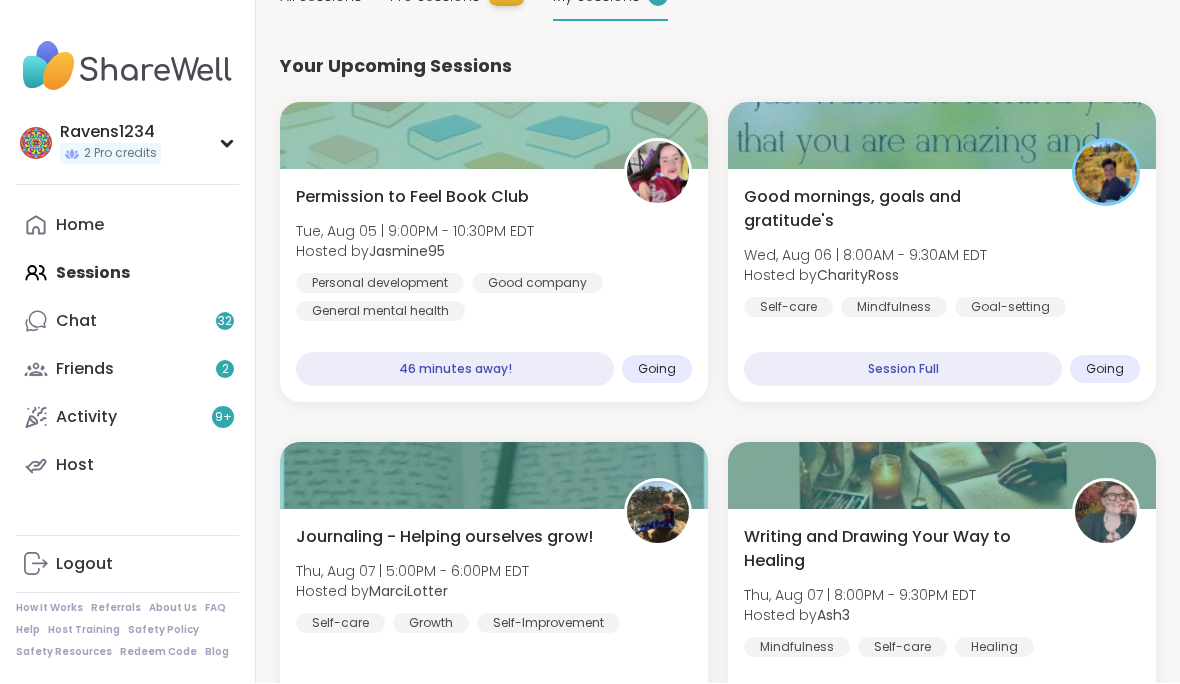 click on "Session Full" at bounding box center (903, 370) 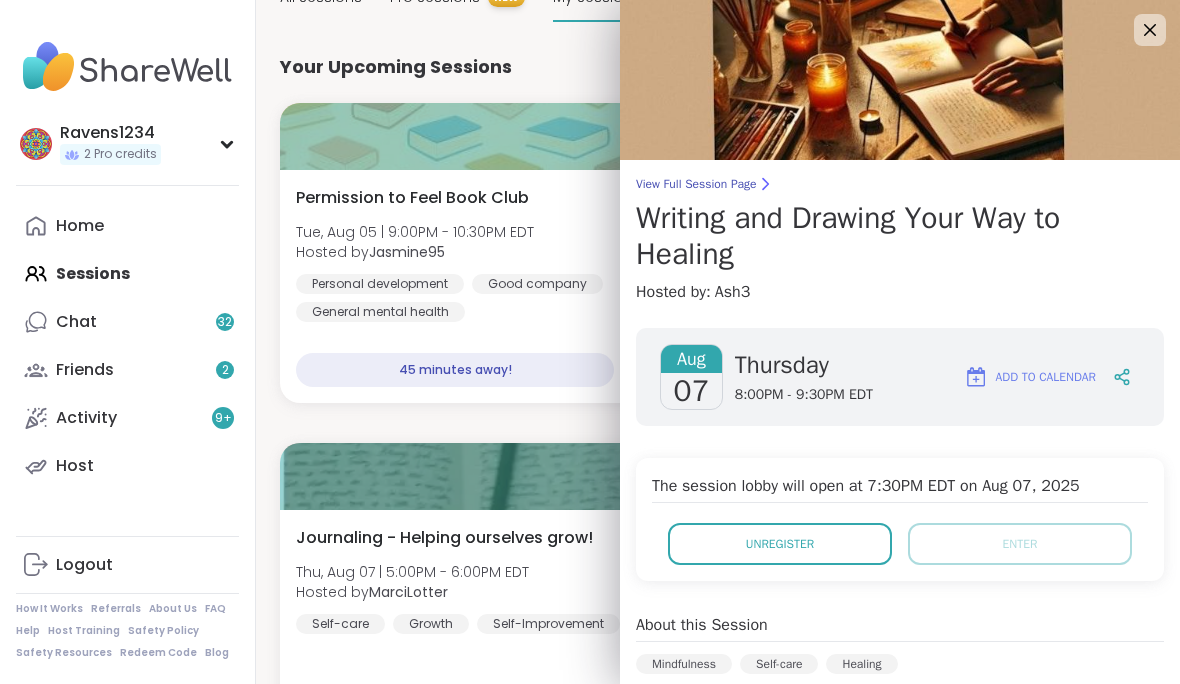 click on "Unregister" at bounding box center (780, 544) 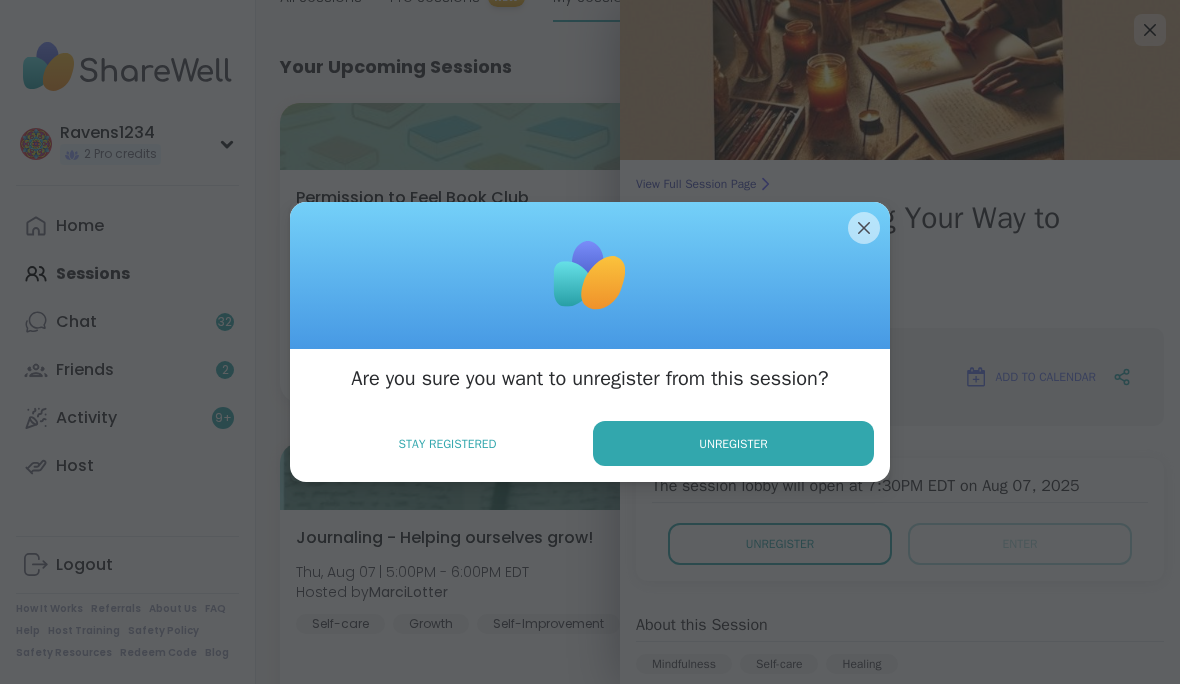 click on "Unregister" at bounding box center (733, 443) 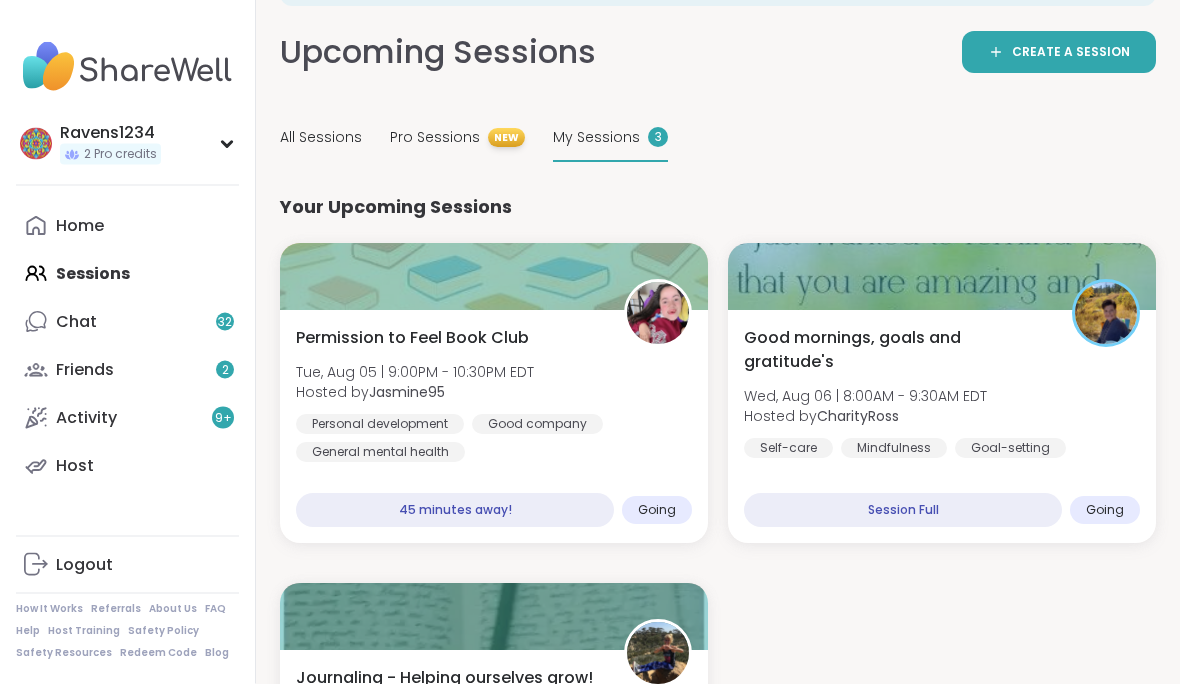 scroll, scrollTop: 84, scrollLeft: 0, axis: vertical 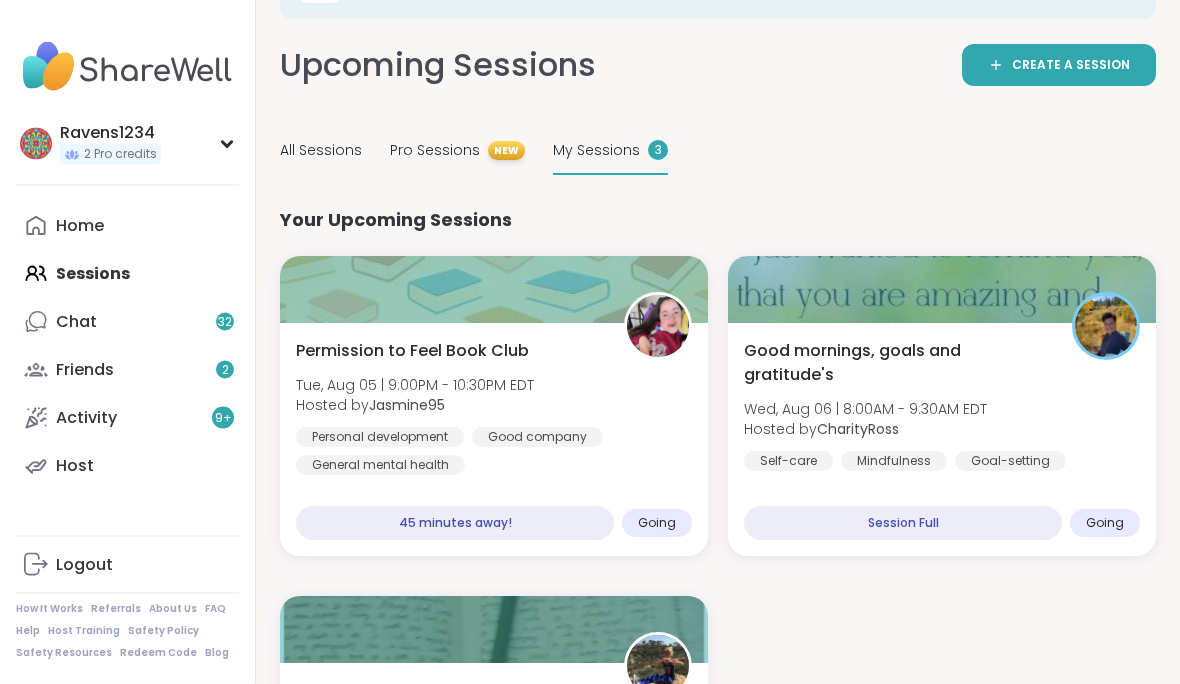 click on "My Sessions 3" at bounding box center [610, 152] 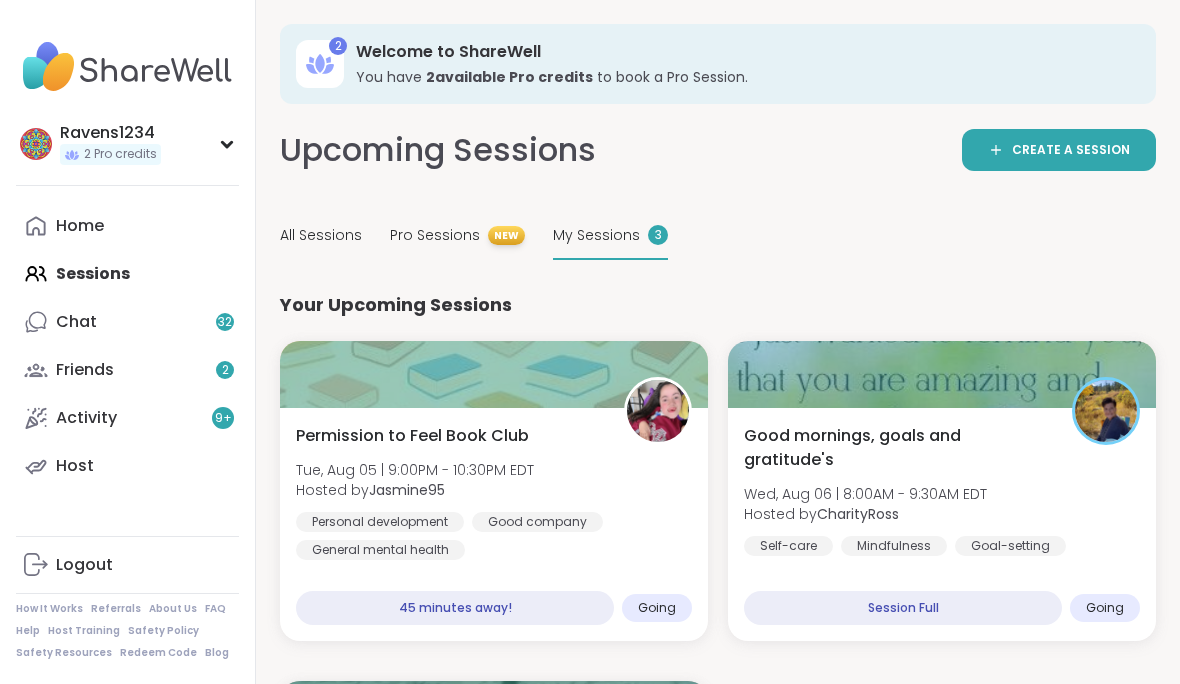 click on "All Sessions" at bounding box center (321, 235) 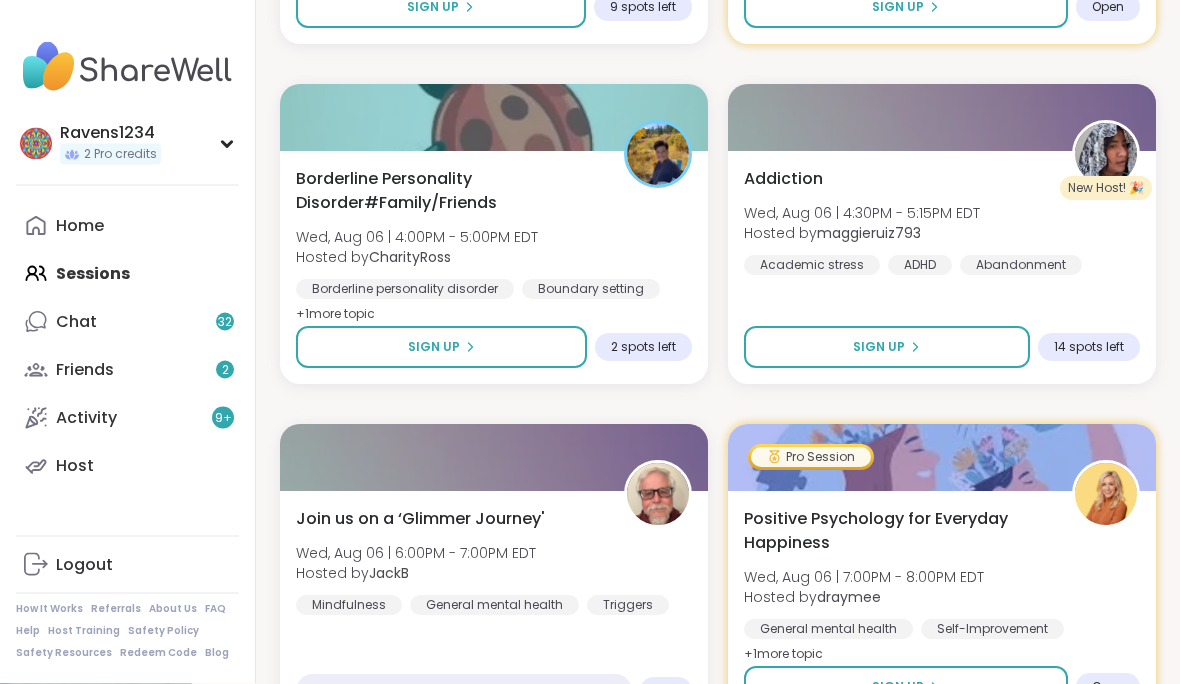 scroll, scrollTop: 5813, scrollLeft: 0, axis: vertical 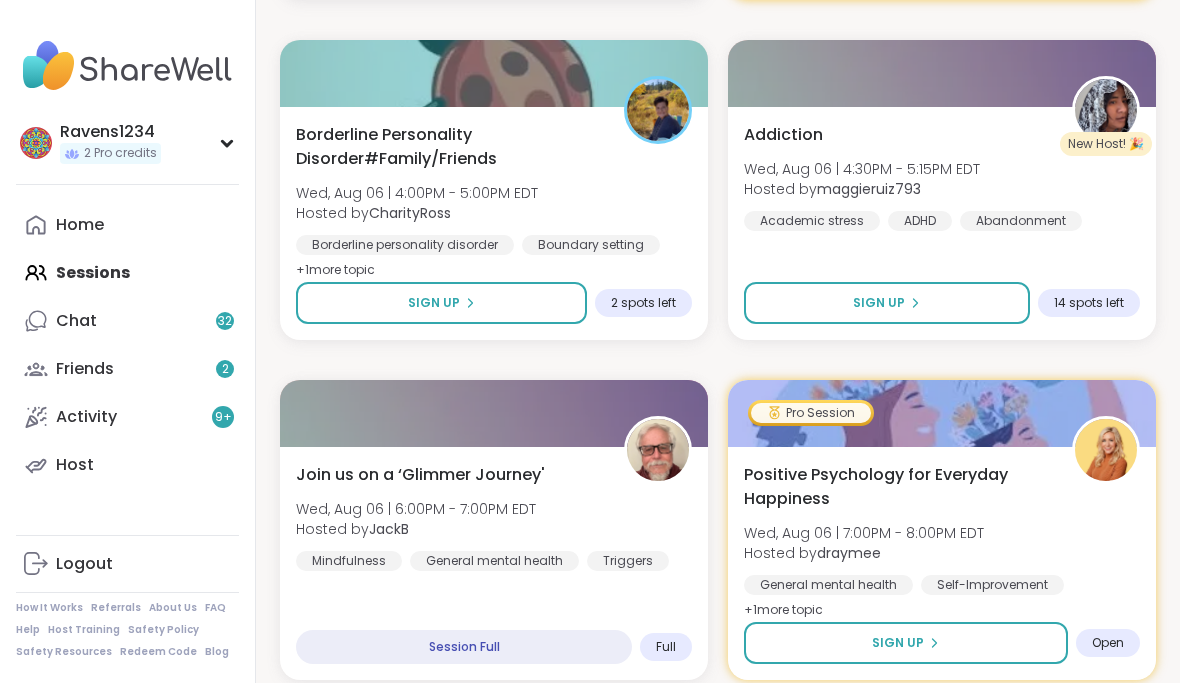 click on "Load more sessions" at bounding box center (718, 722) 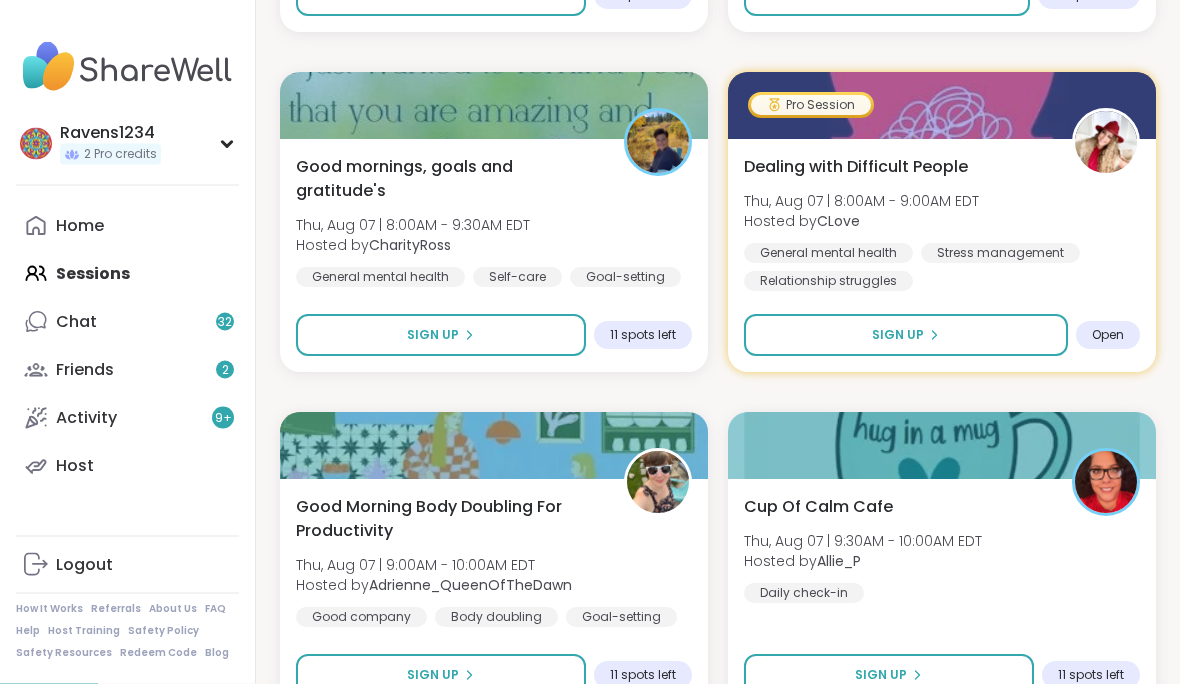 scroll, scrollTop: 8162, scrollLeft: 0, axis: vertical 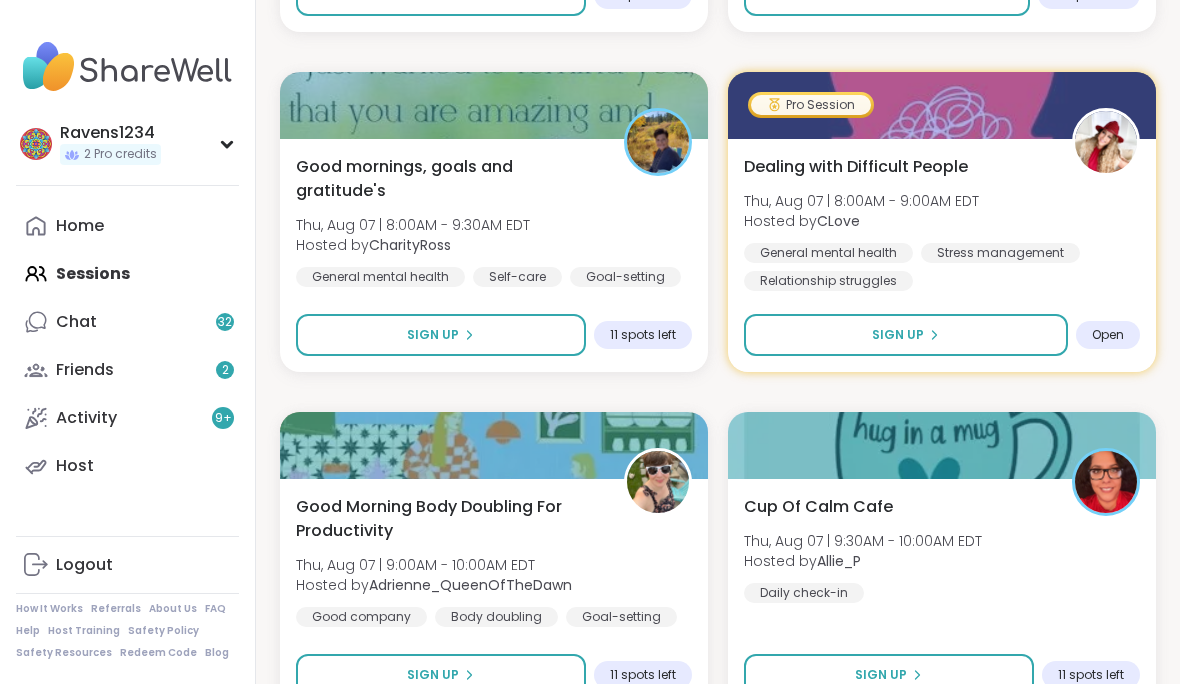 click on "11 spots left" at bounding box center (643, 335) 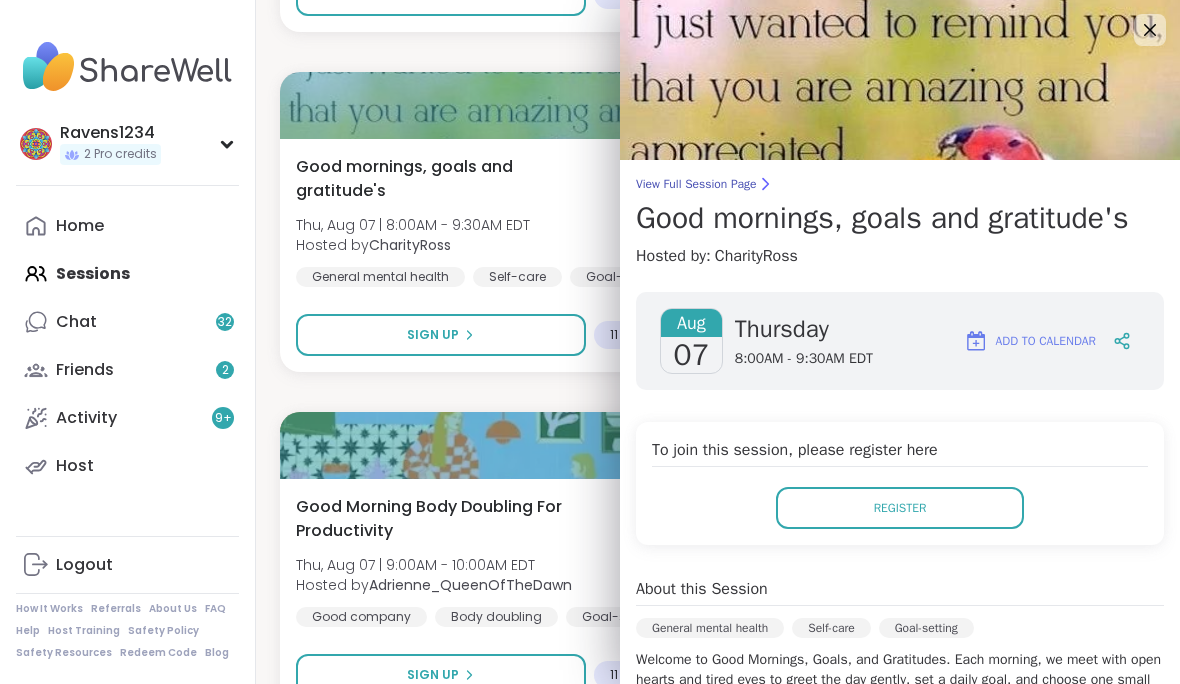 click on "Register" at bounding box center (900, 508) 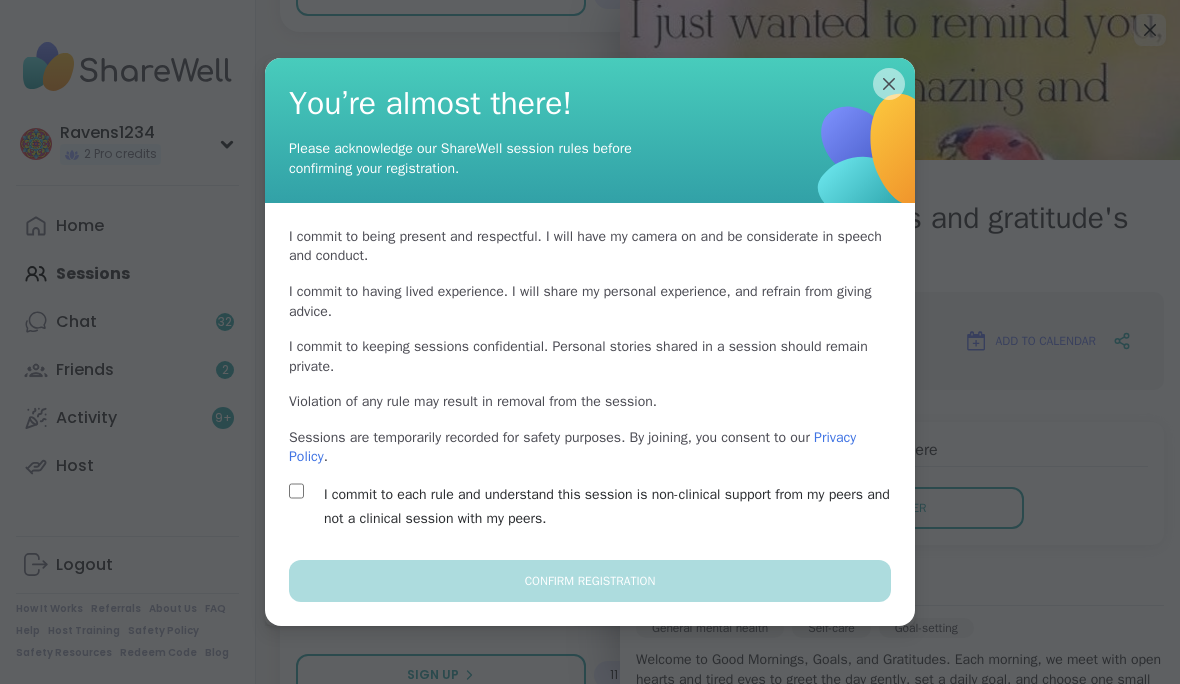 click on "I commit to each rule and understand this session is non-clinical support from my peers and not a clinical session with my peers." at bounding box center (613, 507) 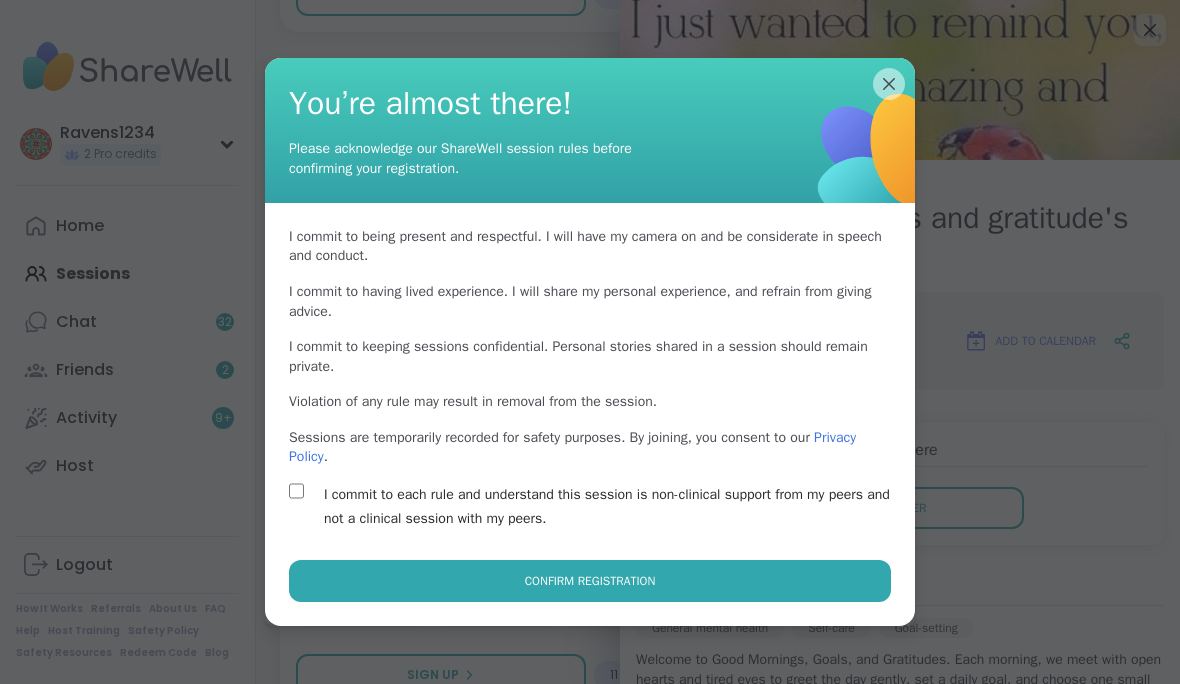 click on "Confirm Registration" at bounding box center (590, 581) 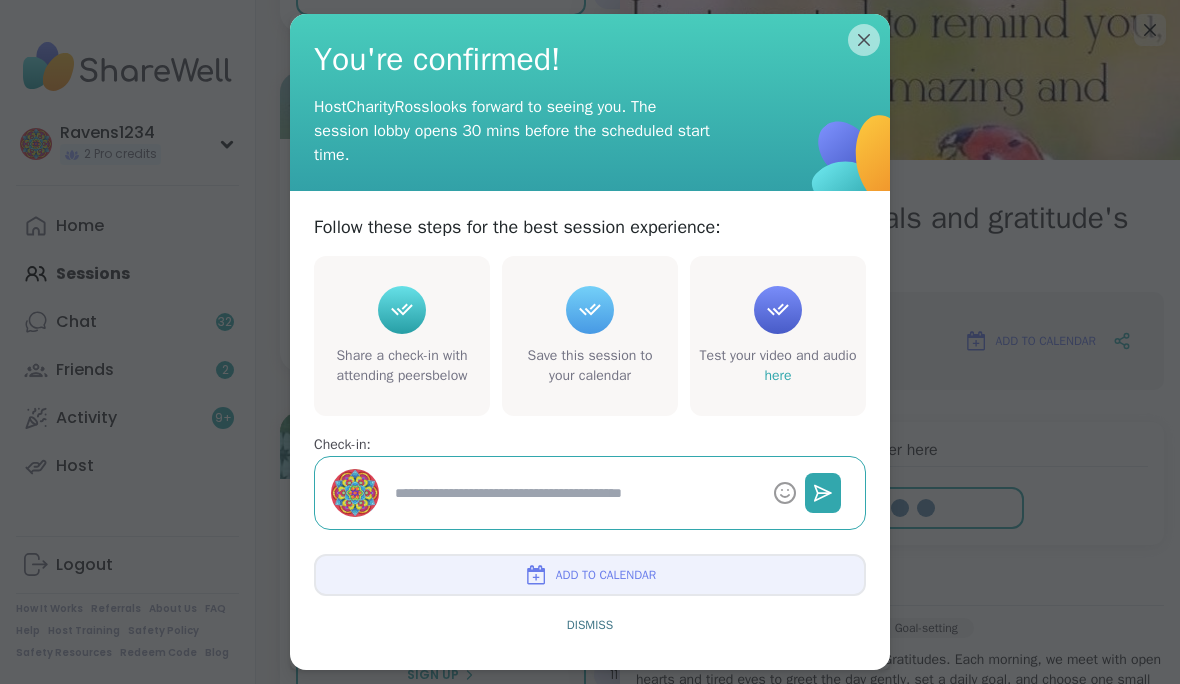 type on "*" 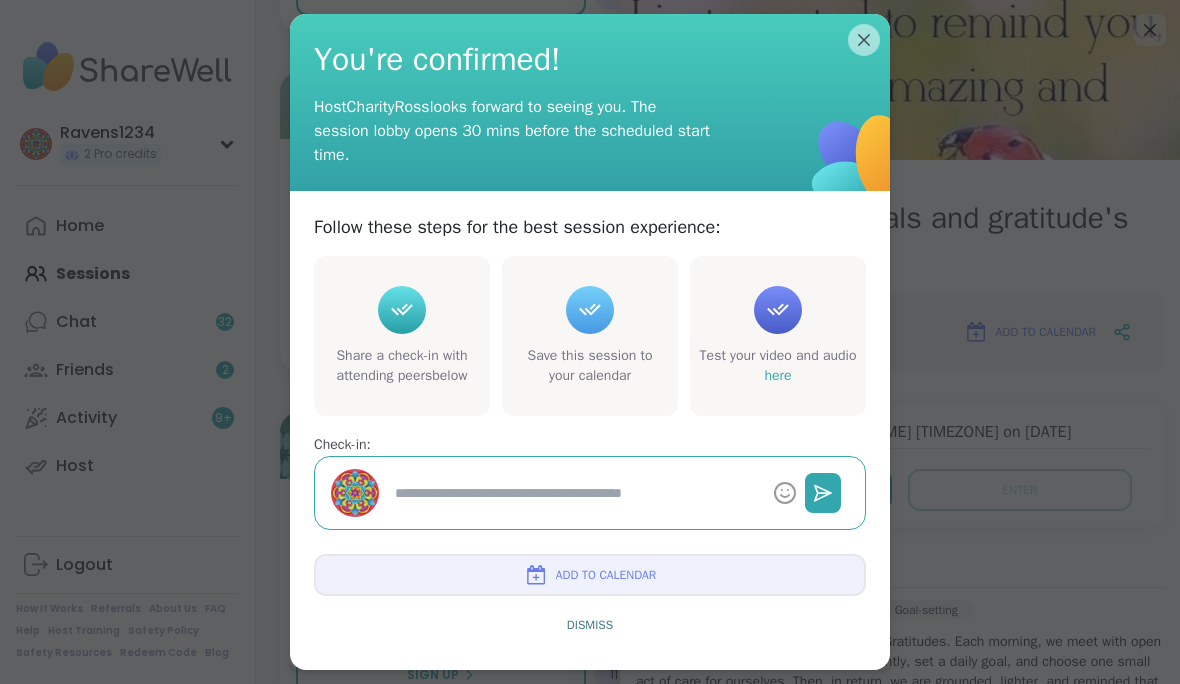 click on "You're confirmed! Host  CharityRoss  looks forward to seeing you.   The session lobby opens 30 mins before the scheduled start time." at bounding box center (590, 102) 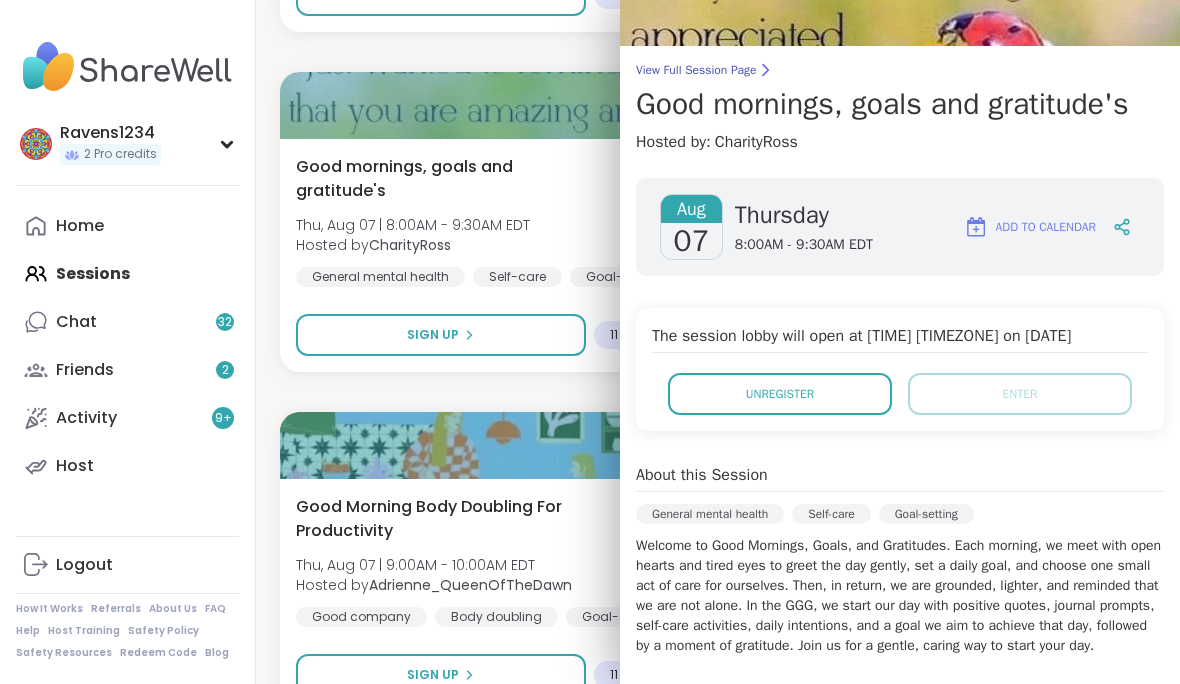 scroll, scrollTop: 117, scrollLeft: 0, axis: vertical 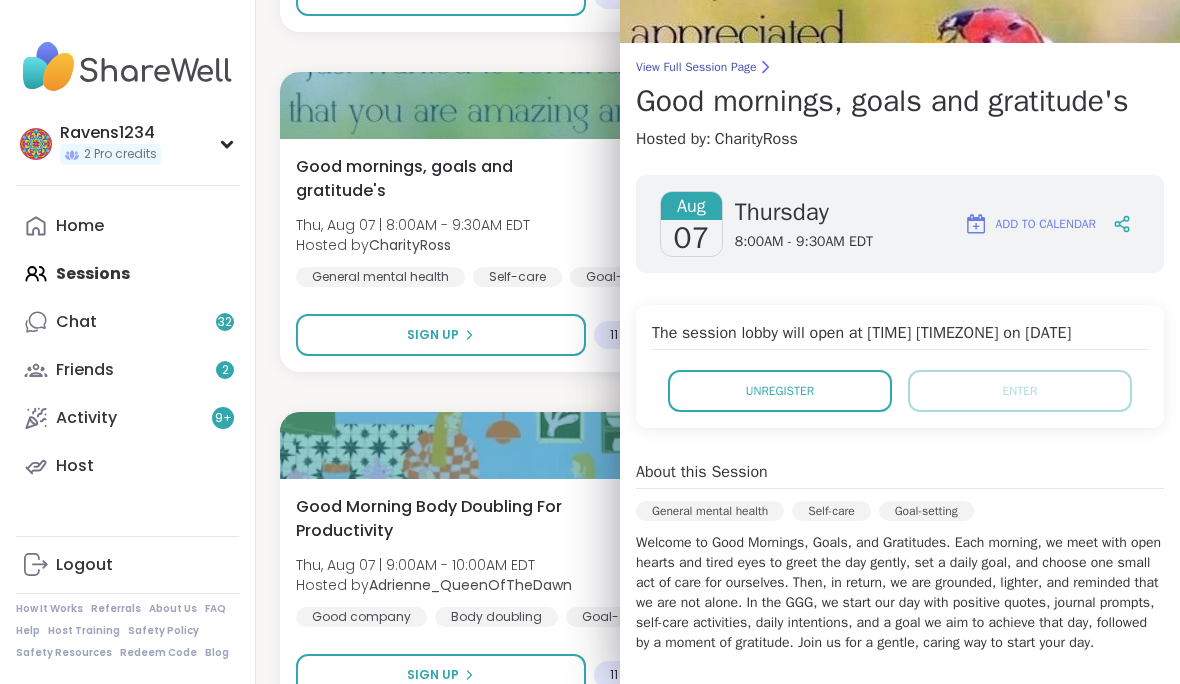 click on "Goal-setting" at bounding box center (625, 277) 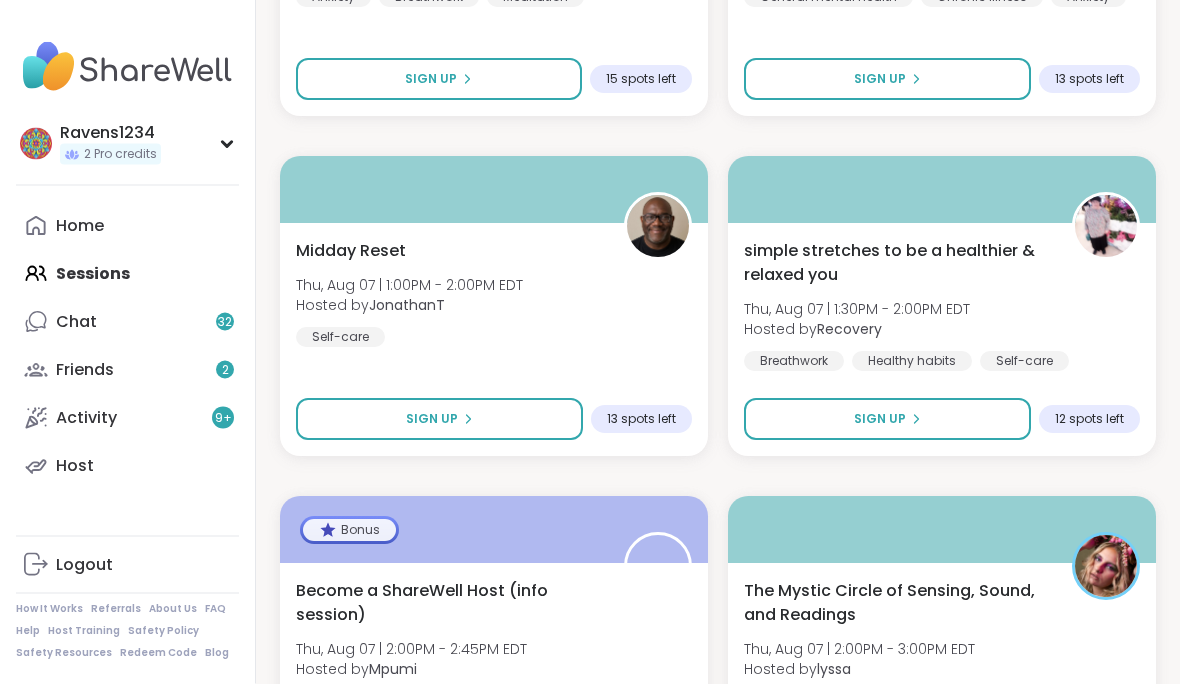 scroll, scrollTop: 9921, scrollLeft: 0, axis: vertical 